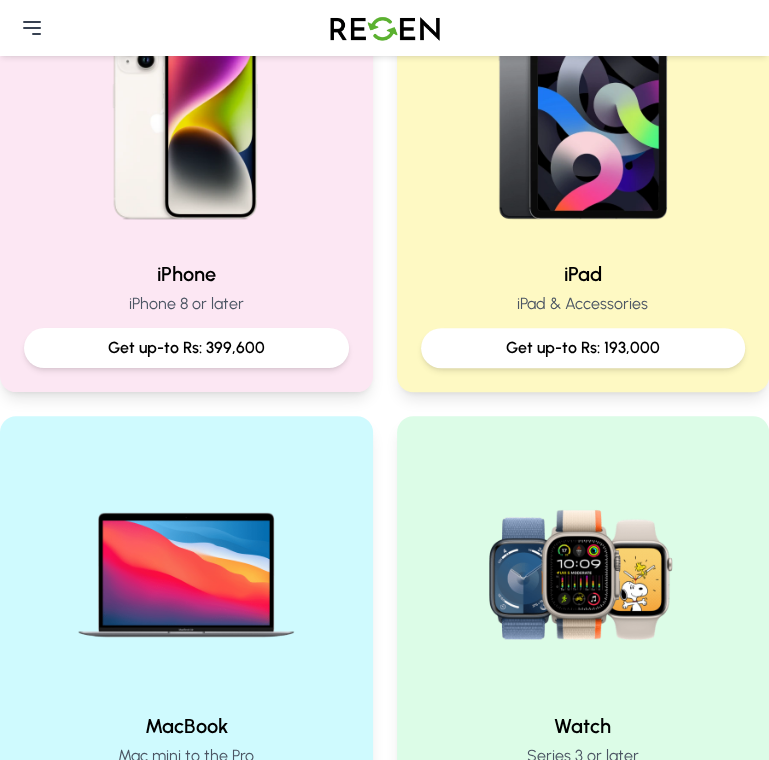 scroll, scrollTop: 522, scrollLeft: 0, axis: vertical 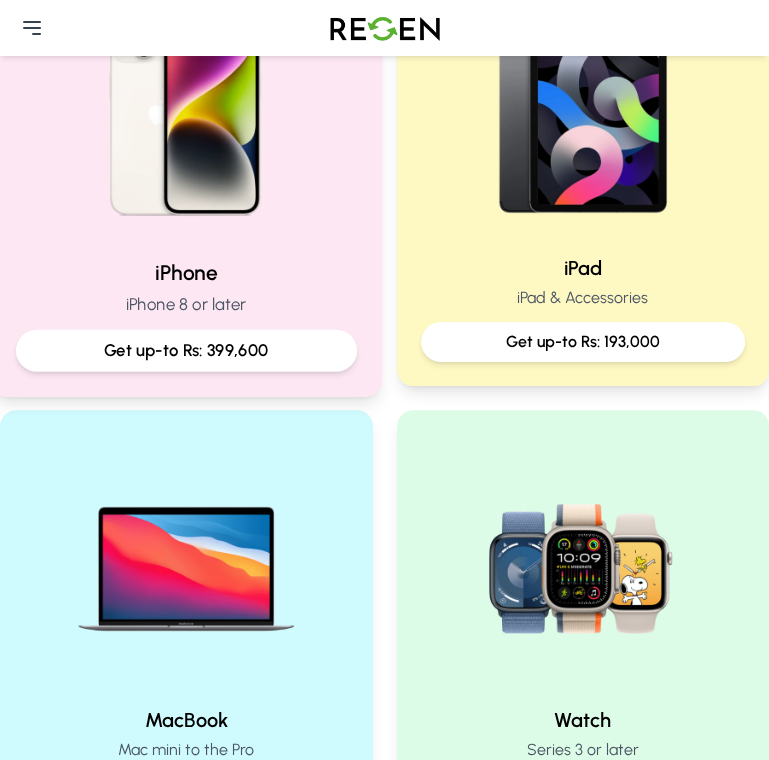 click on "Get up-to Rs: 399,600" at bounding box center (186, 350) 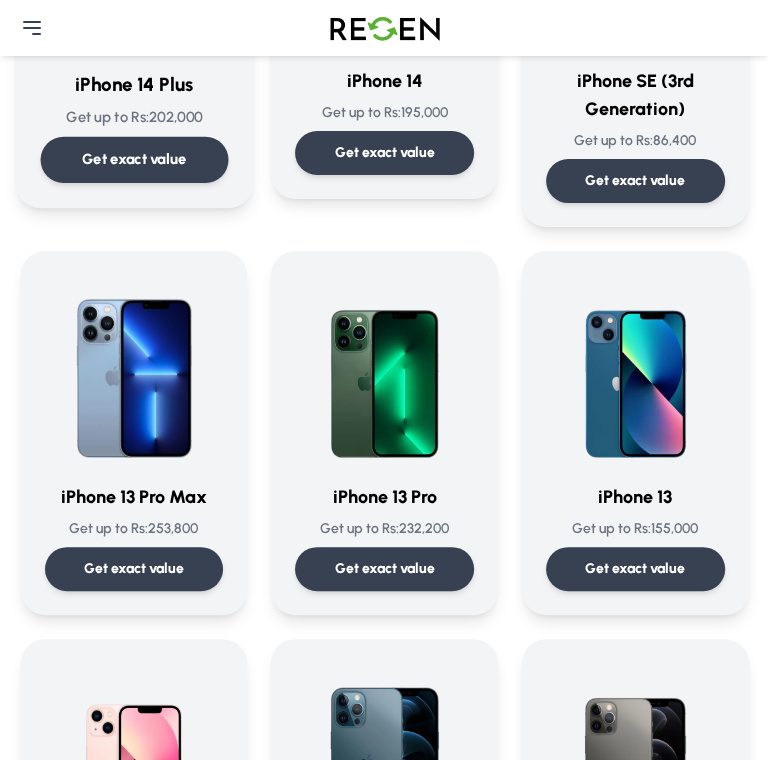 scroll, scrollTop: 1154, scrollLeft: 0, axis: vertical 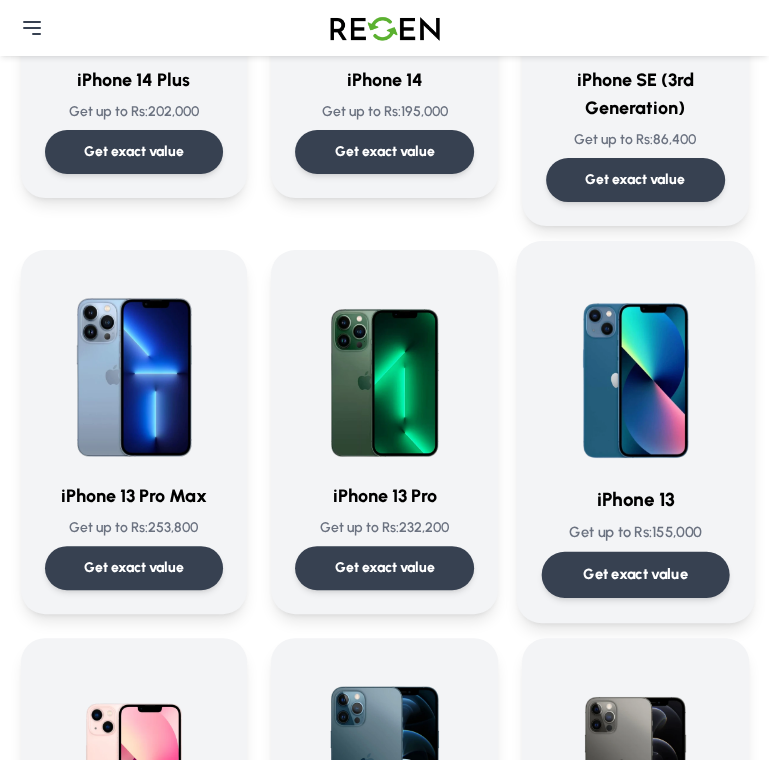 click on "Get exact value" at bounding box center [635, 575] 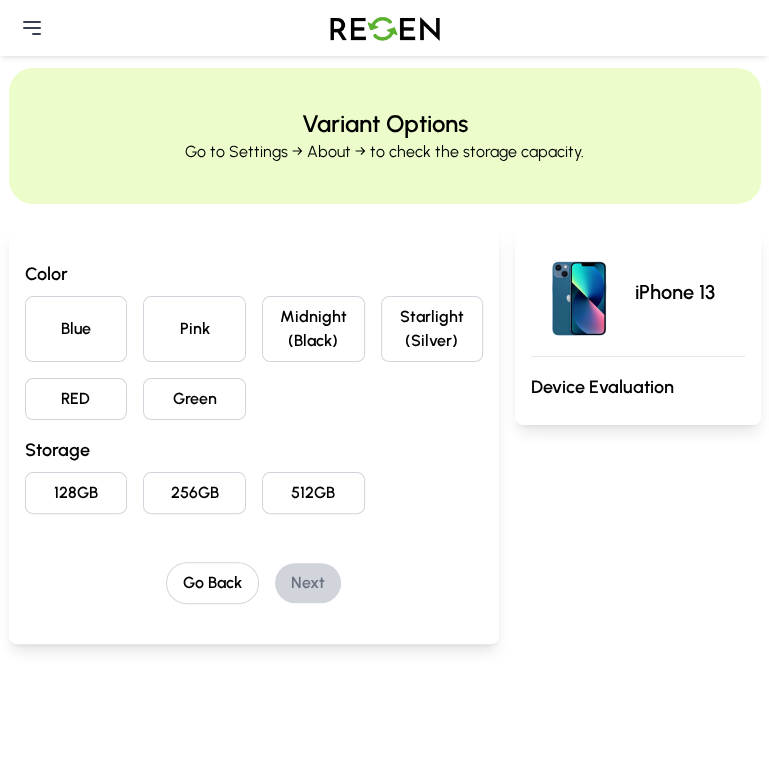 click on "Midnight (Black)" at bounding box center (313, 329) 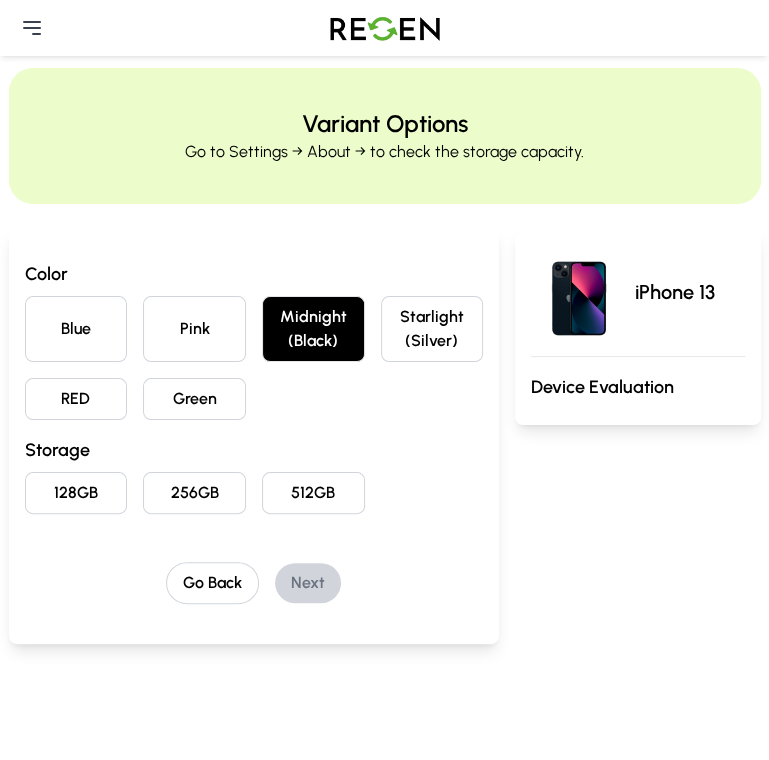 click on "128GB" at bounding box center (76, 493) 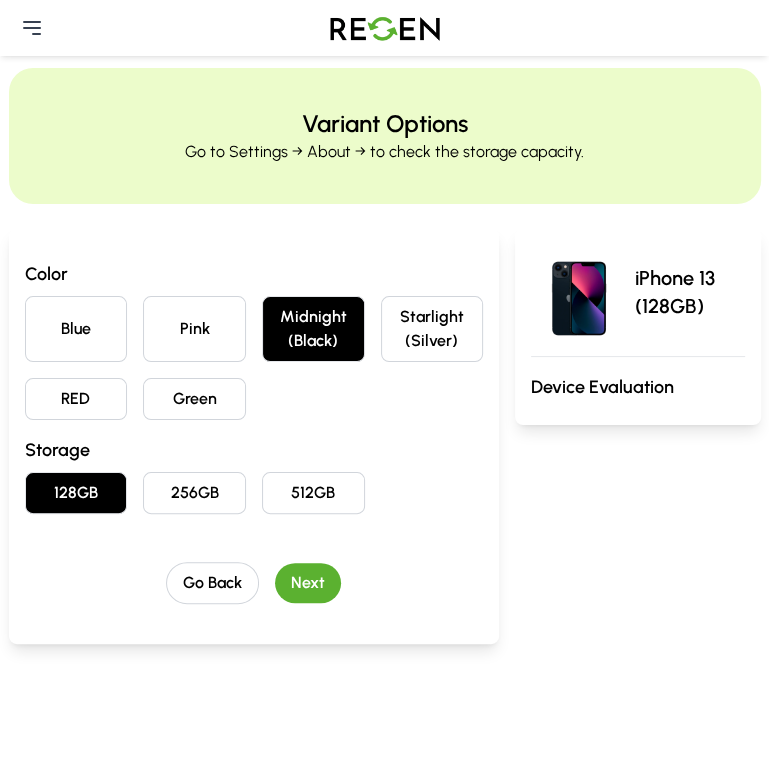 click on "Next" at bounding box center [308, 583] 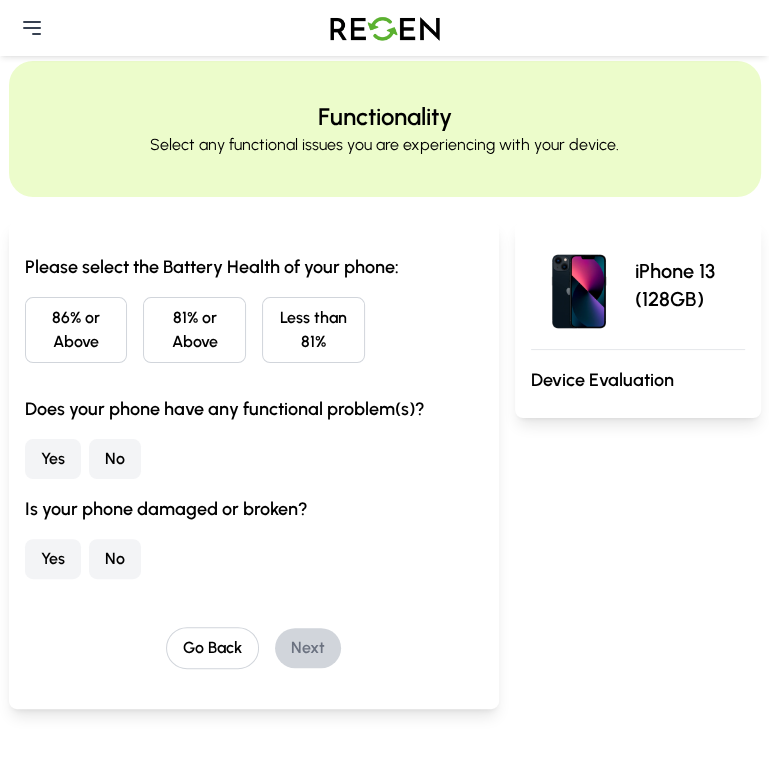 scroll, scrollTop: 0, scrollLeft: 0, axis: both 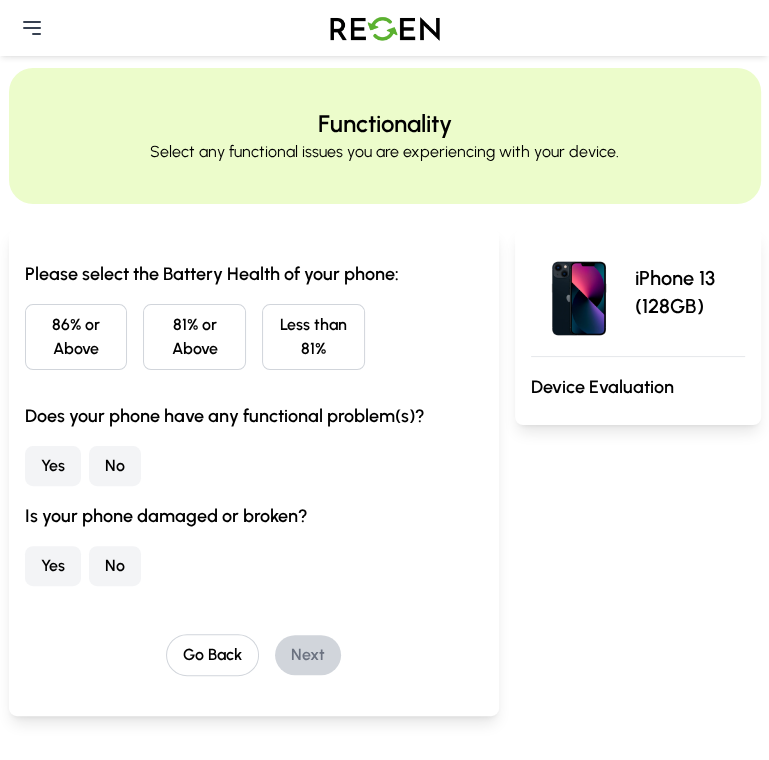 click on "86% or Above" at bounding box center (76, 337) 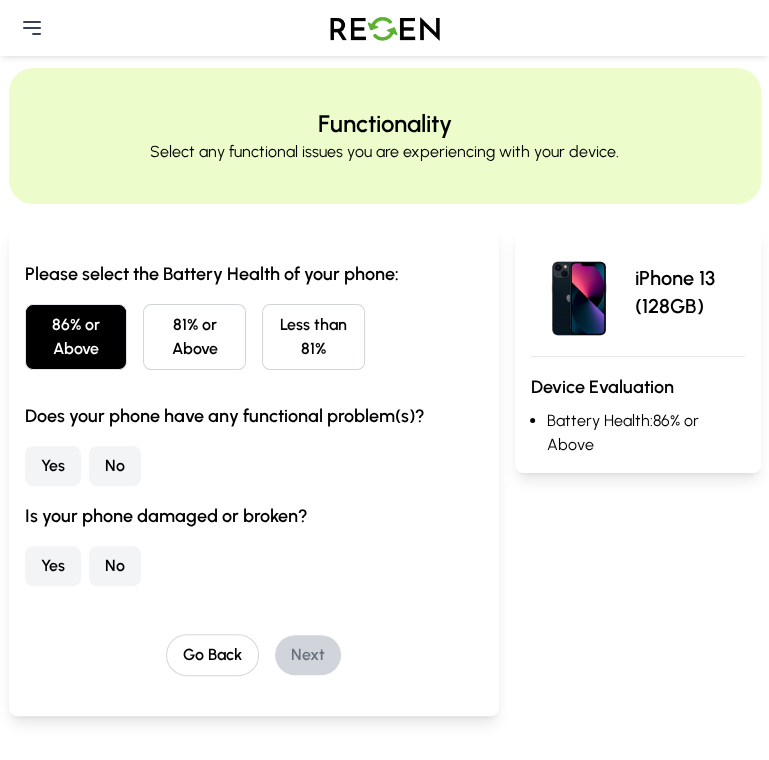 click on "No" at bounding box center (115, 466) 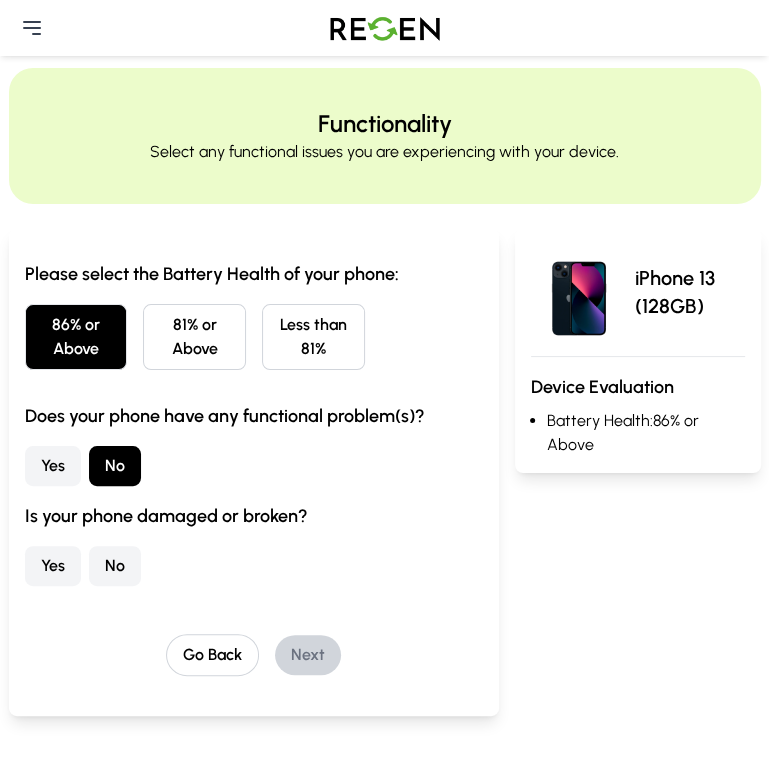 click on "No" at bounding box center [115, 566] 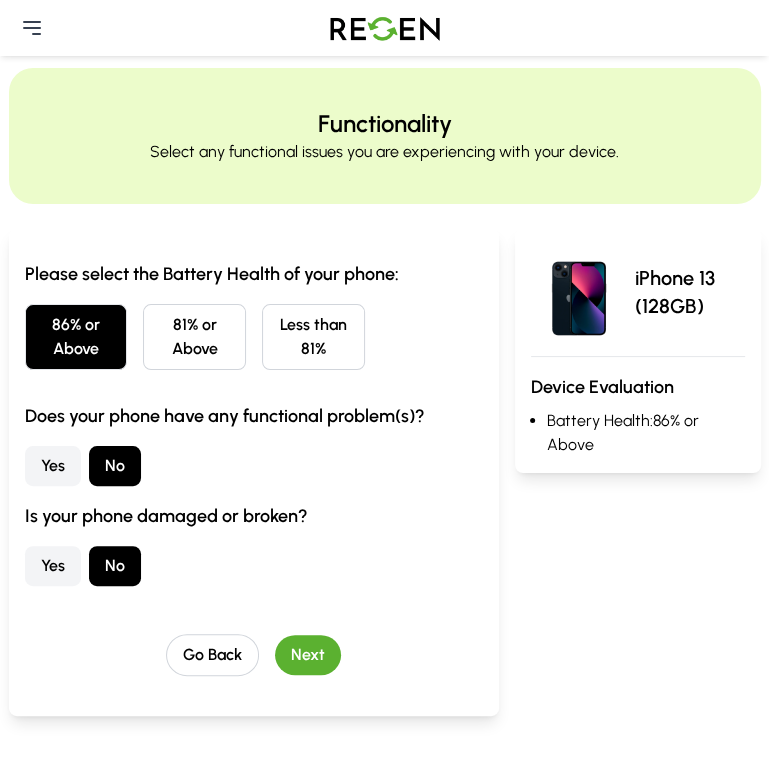 click on "Next" at bounding box center [308, 655] 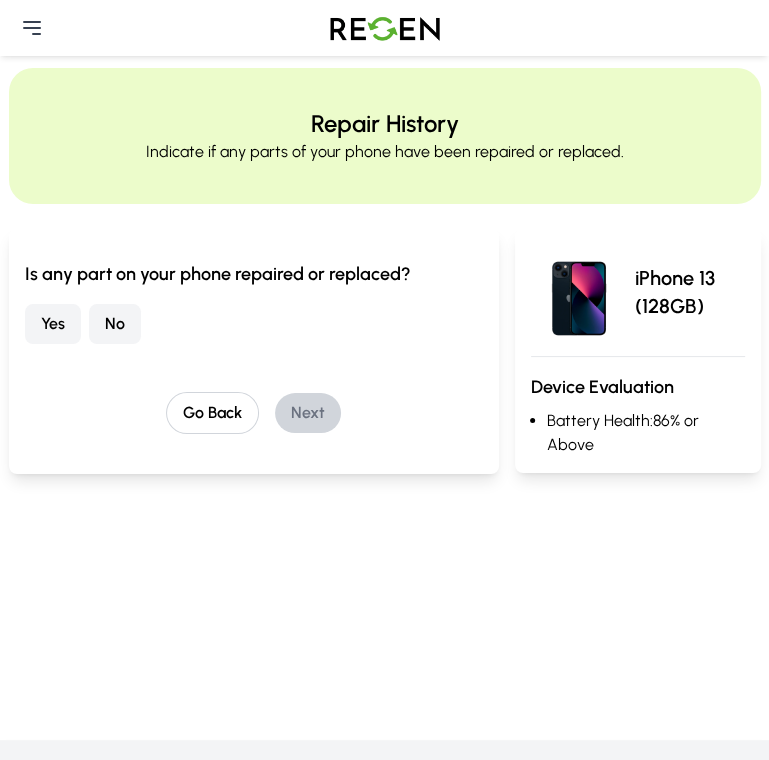 click on "No" at bounding box center (115, 324) 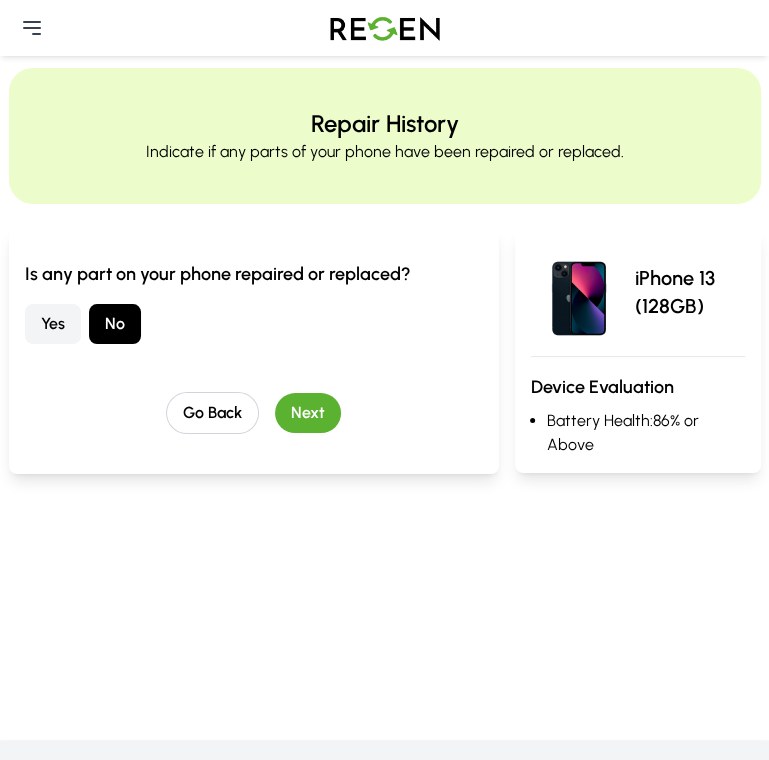 click on "Next" at bounding box center (308, 413) 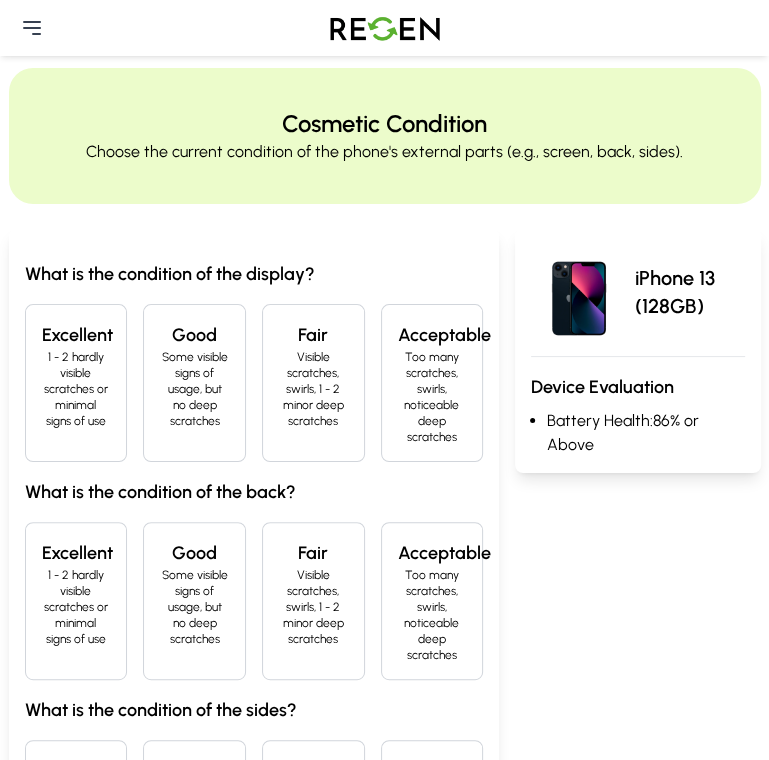 click on "1 - 2 hardly visible scratches or minimal signs of use" at bounding box center [76, 389] 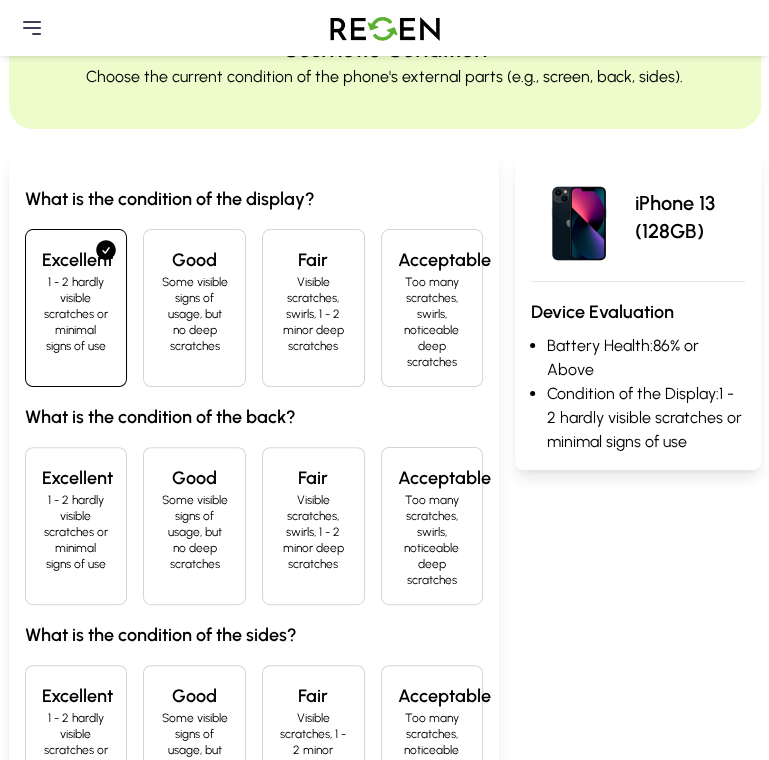 scroll, scrollTop: 122, scrollLeft: 0, axis: vertical 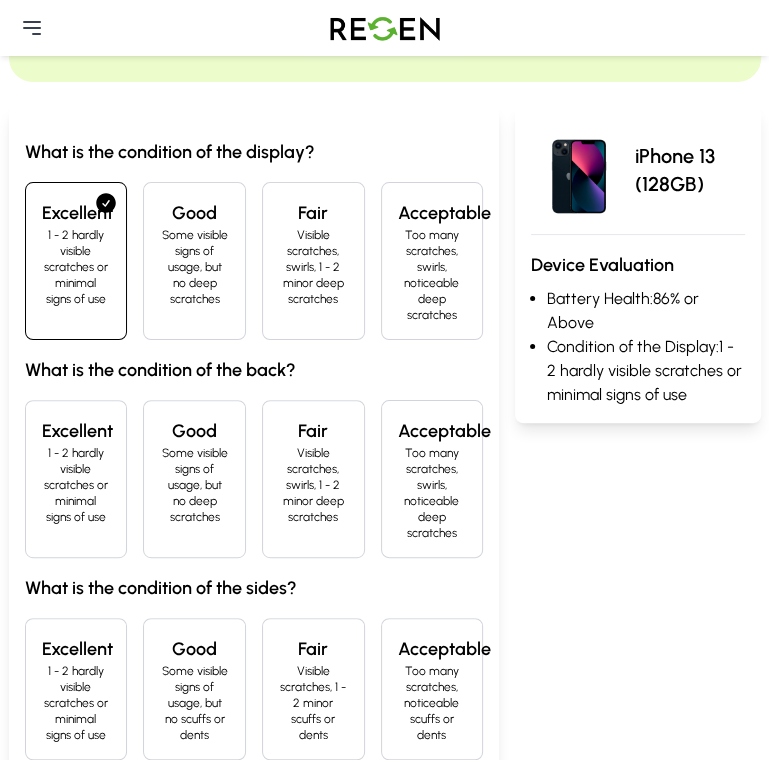 click on "1 - 2 hardly visible scratches or minimal signs of use" at bounding box center [76, 485] 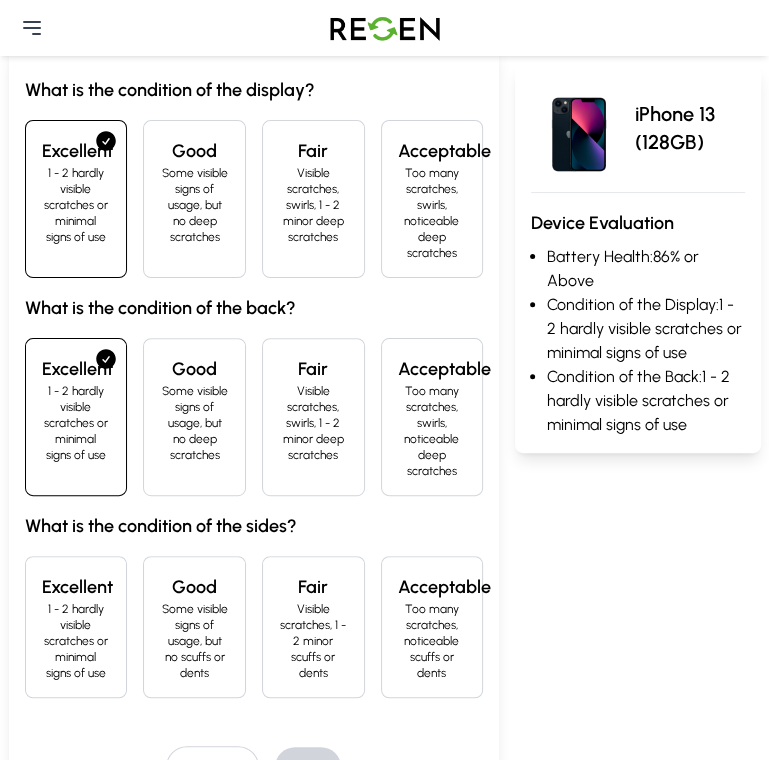 scroll, scrollTop: 340, scrollLeft: 0, axis: vertical 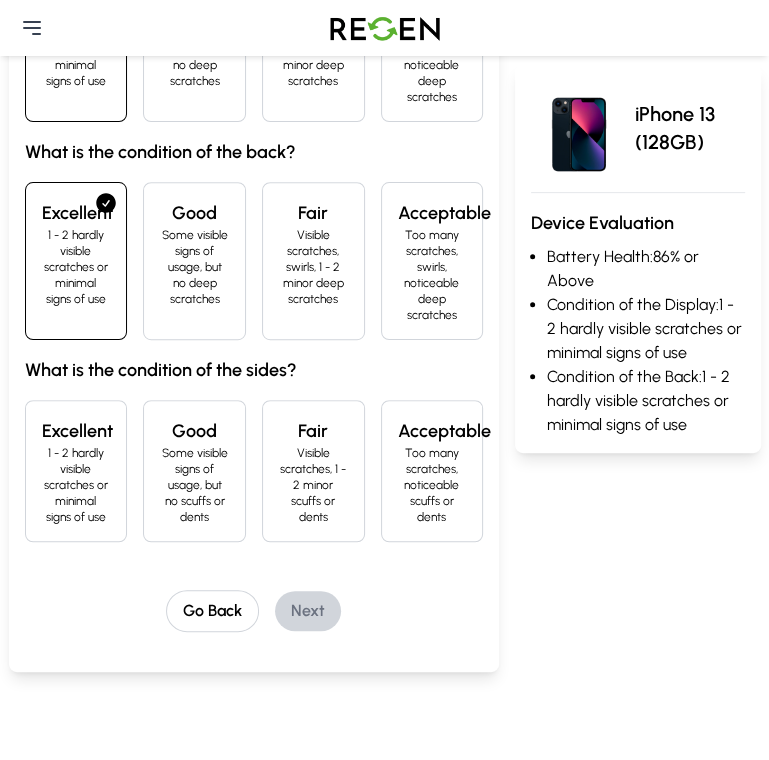 click on "1 - 2 hardly visible scratches or minimal signs of use" at bounding box center [76, 485] 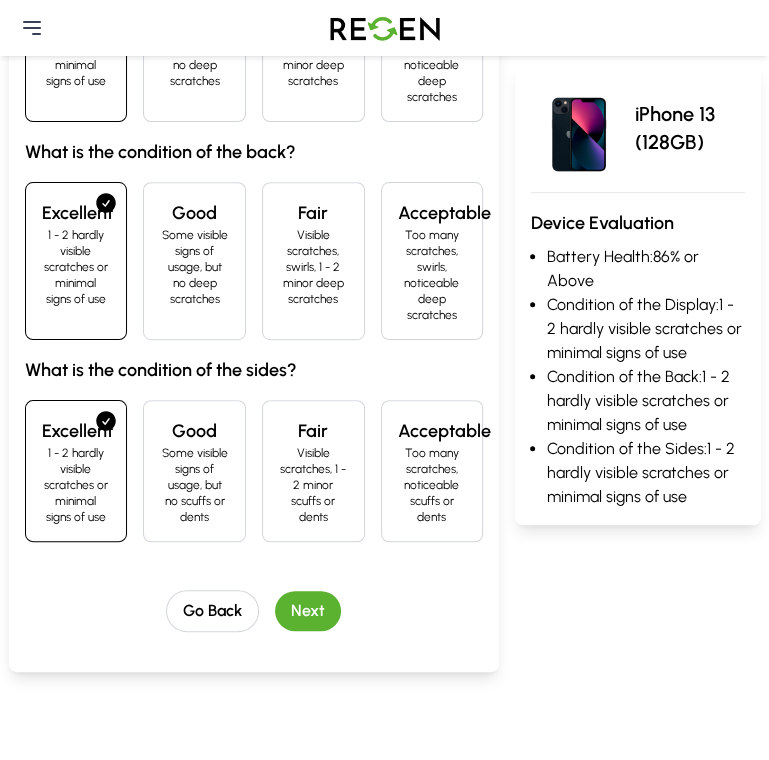 click on "Next" at bounding box center [308, 611] 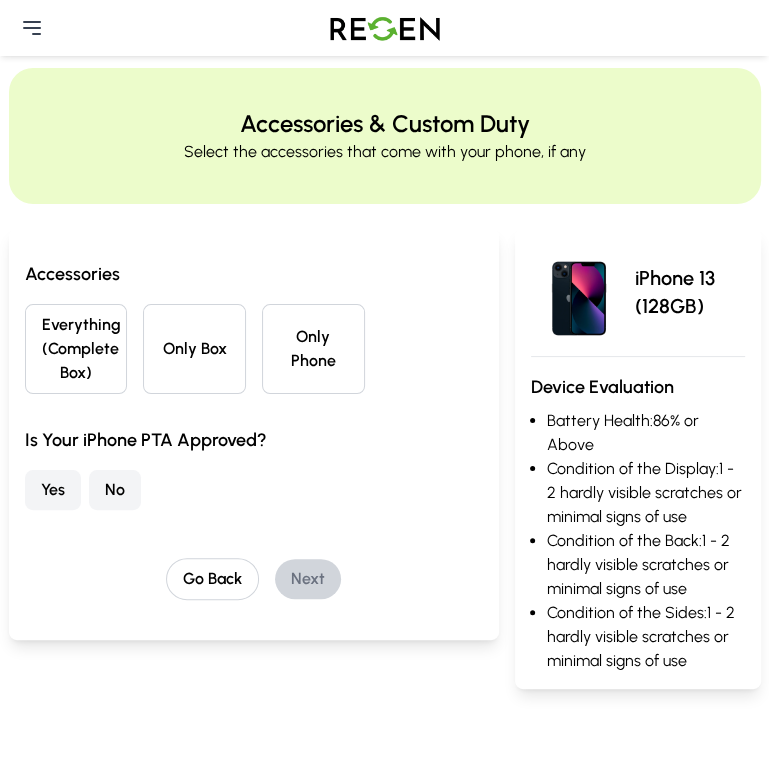 click on "Everything (Complete Box)" at bounding box center [76, 349] 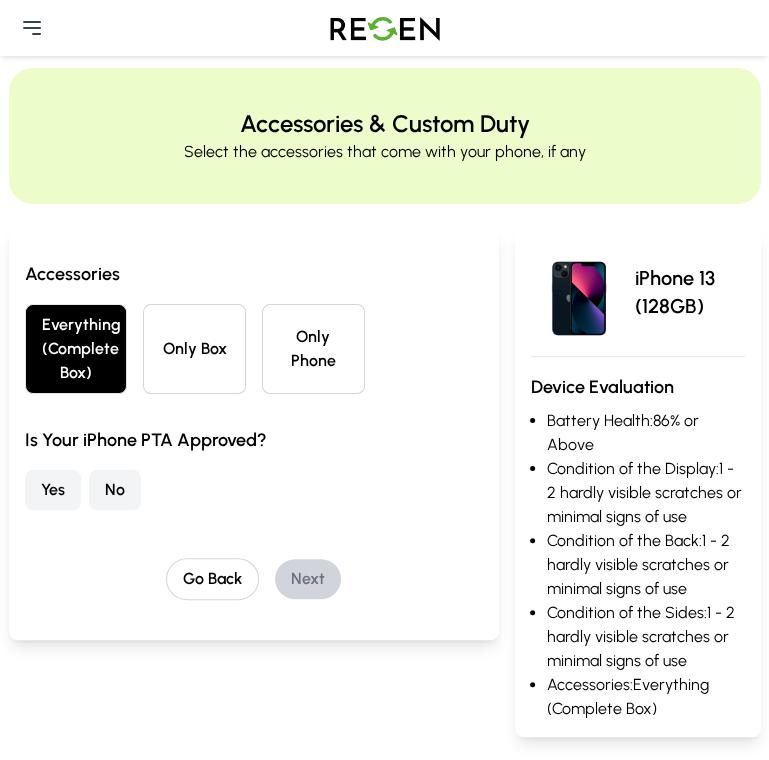 click on "No" at bounding box center (115, 490) 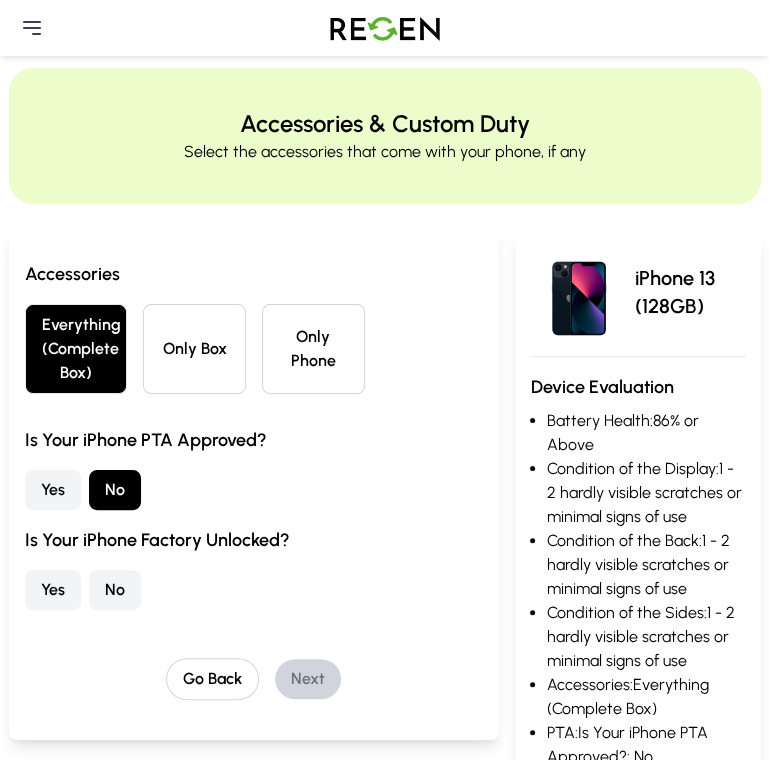 click on "Yes" at bounding box center (53, 590) 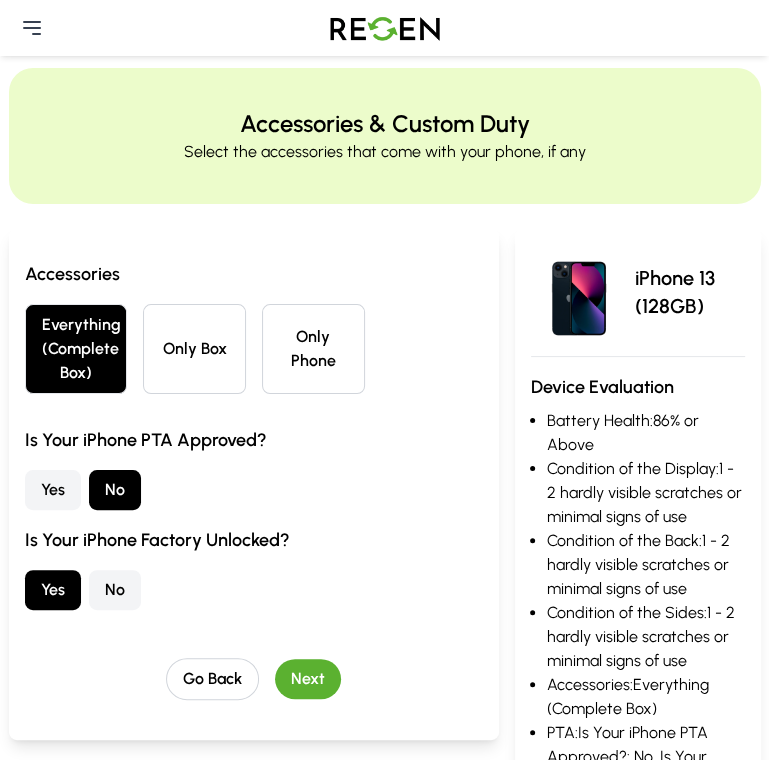 click on "Next" at bounding box center [308, 679] 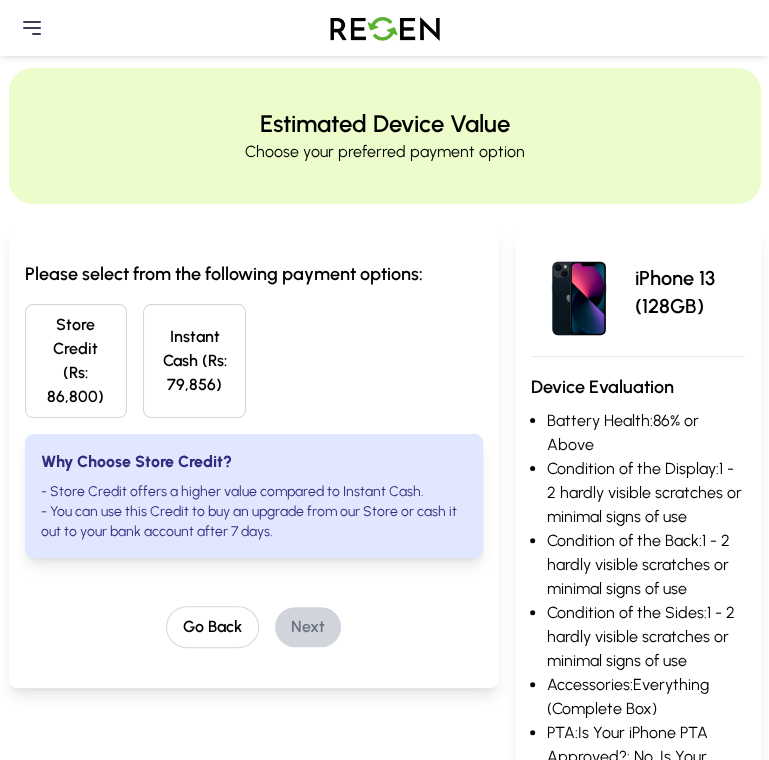 click on "Store Credit (Rs: 86,800)" at bounding box center [76, 361] 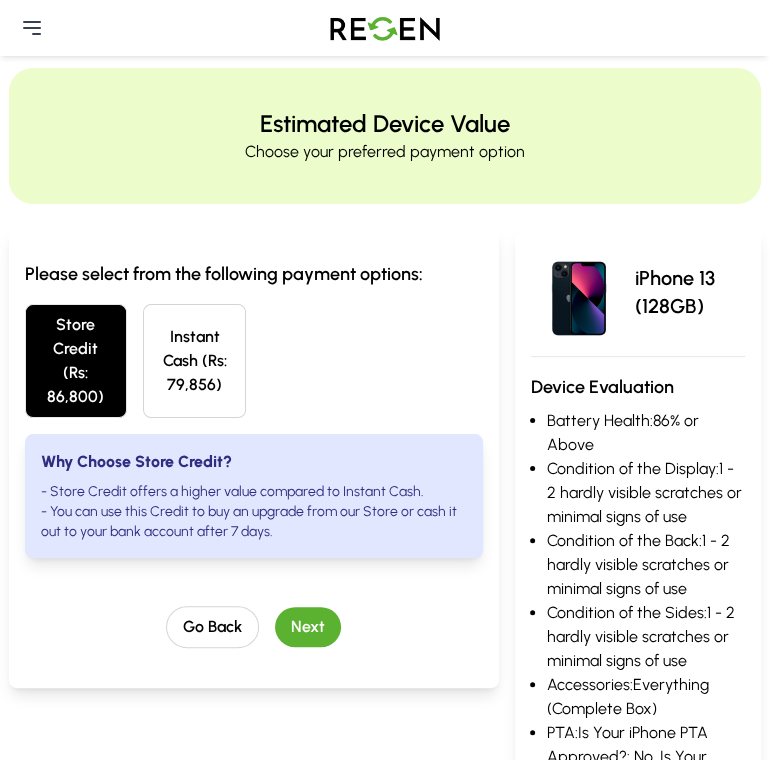 click on "Next" at bounding box center (308, 627) 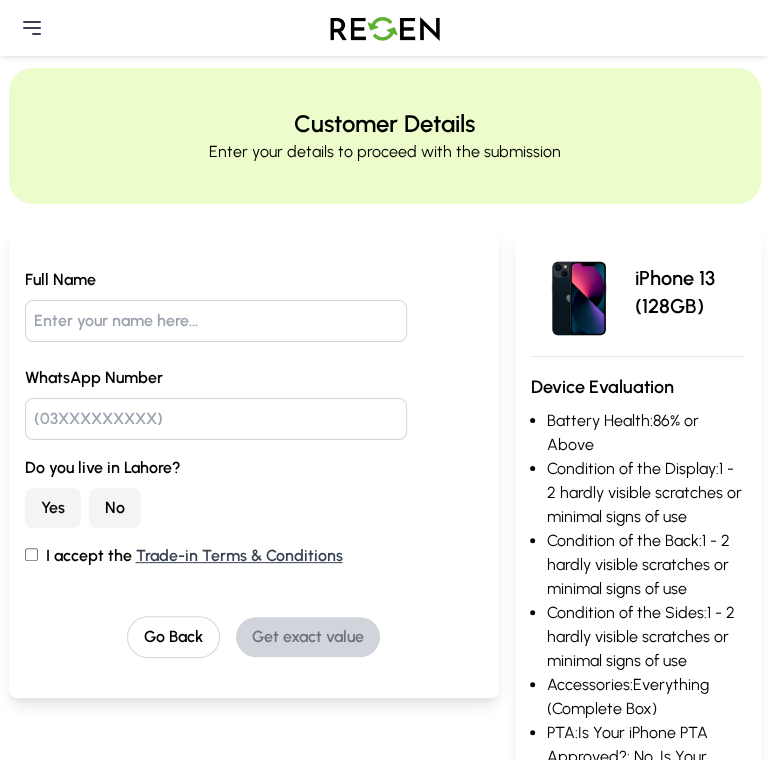 click at bounding box center (216, 321) 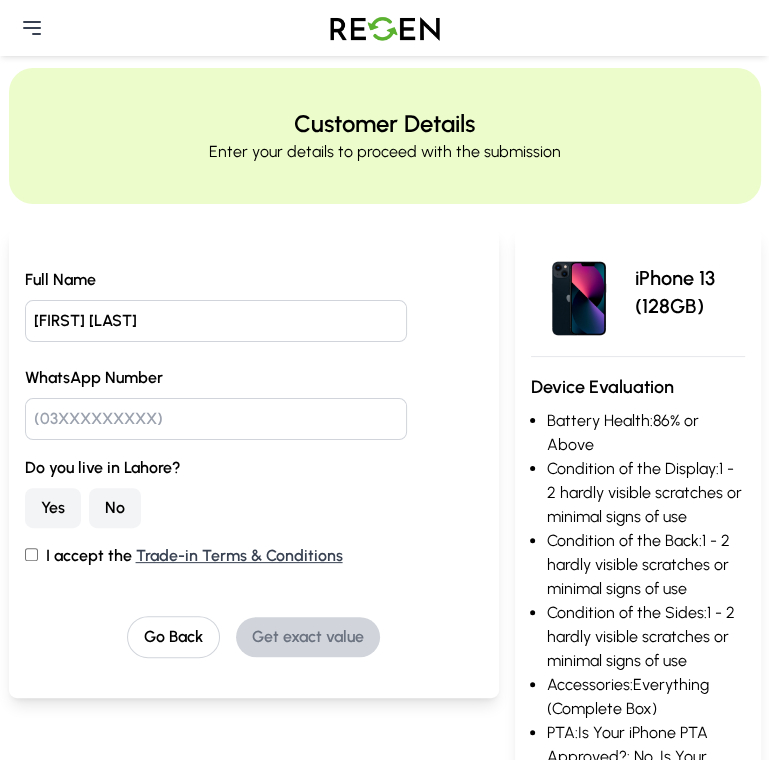type on "[FIRST] [LAST]" 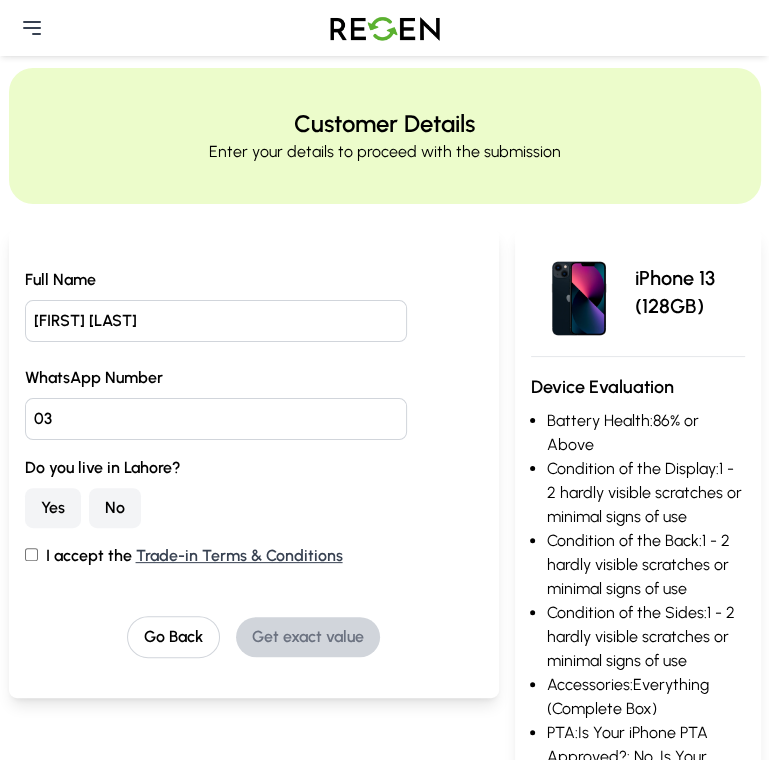 type on "0" 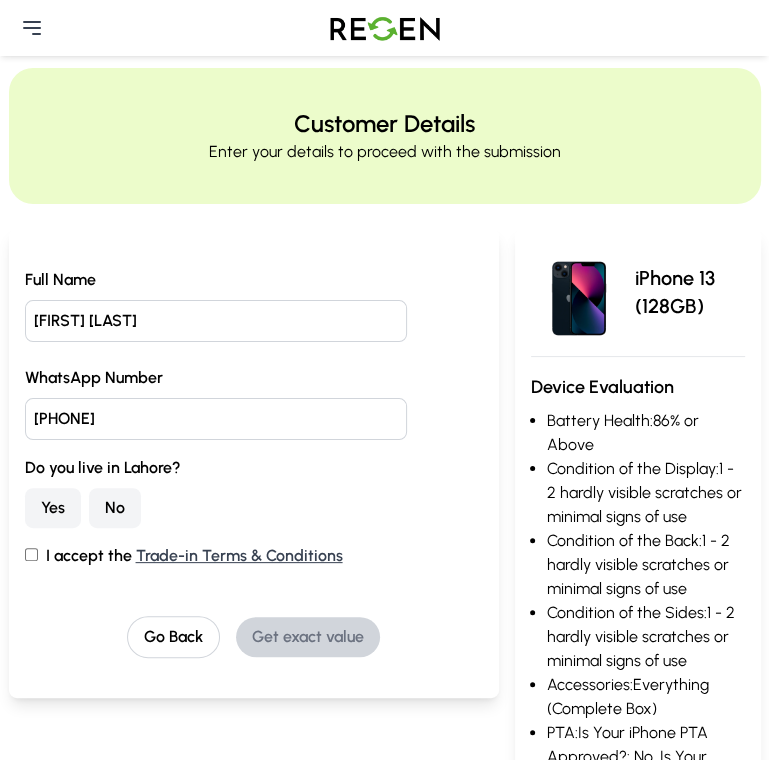 type on "[PHONE]" 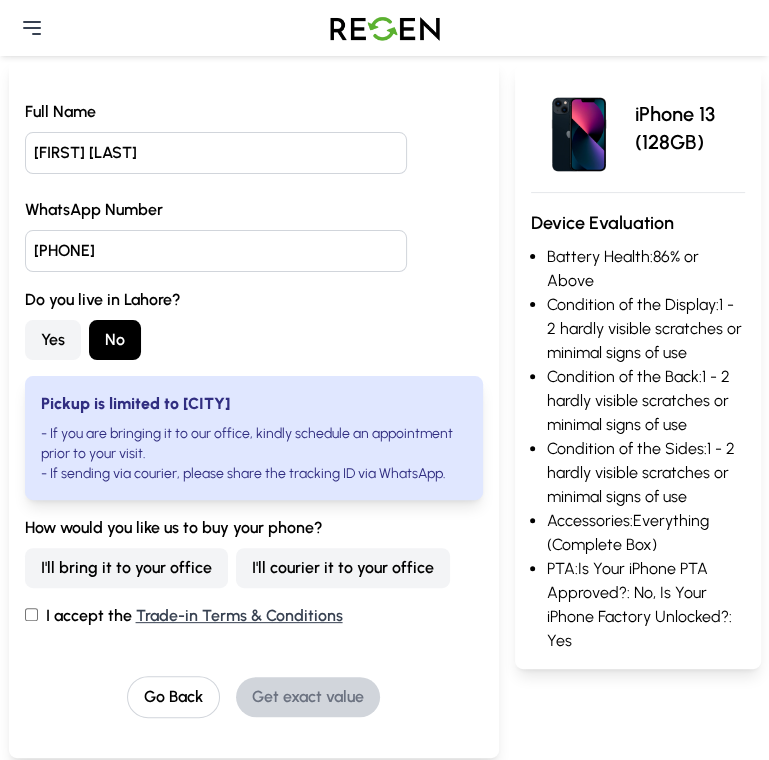 scroll, scrollTop: 242, scrollLeft: 0, axis: vertical 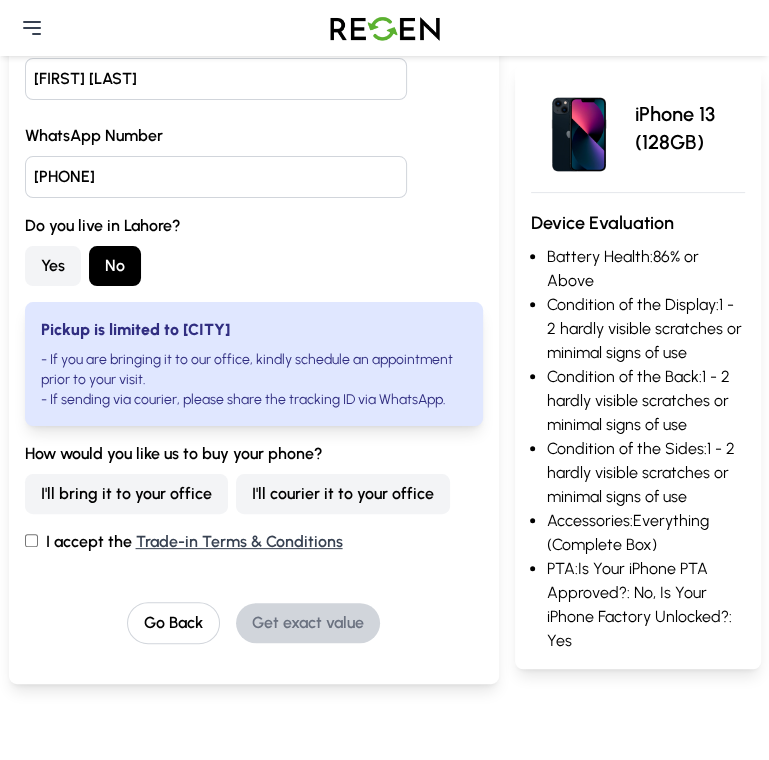 click on "I accept the   Trade-in Terms & Conditions" at bounding box center [31, 540] 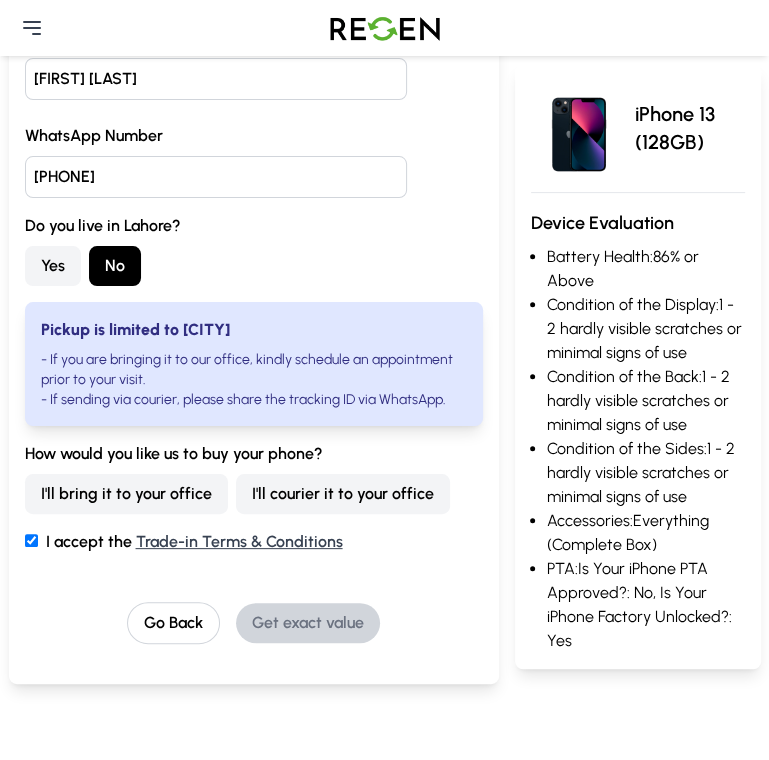 checkbox on "true" 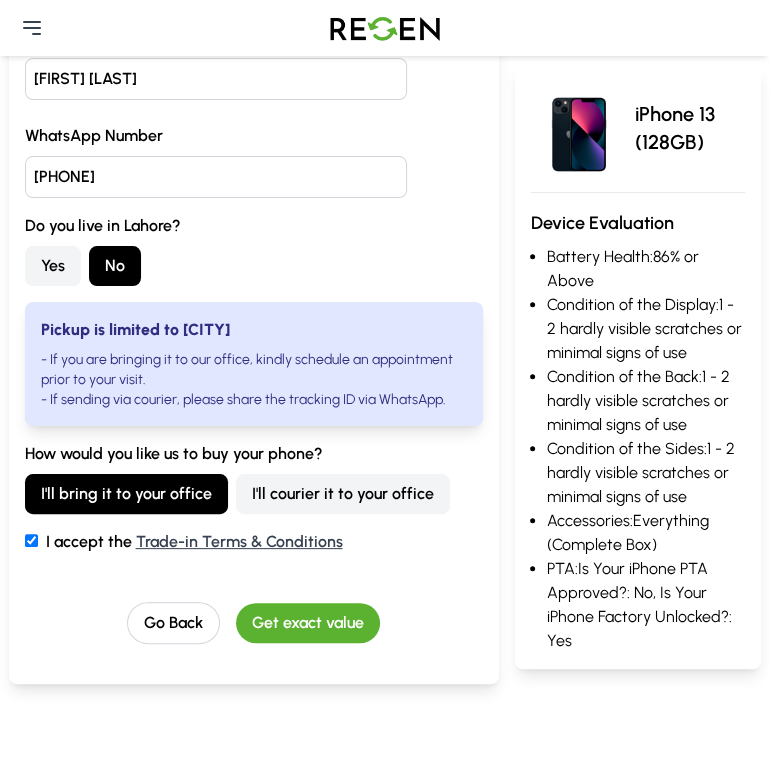 click on "I'll courier it to your office" at bounding box center [343, 494] 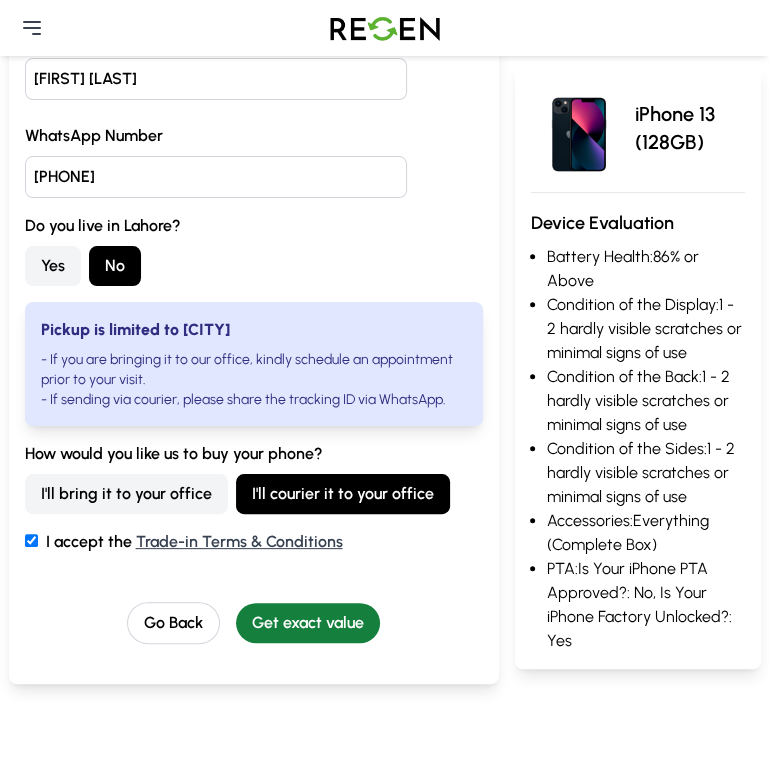 click on "Get exact value" at bounding box center (308, 623) 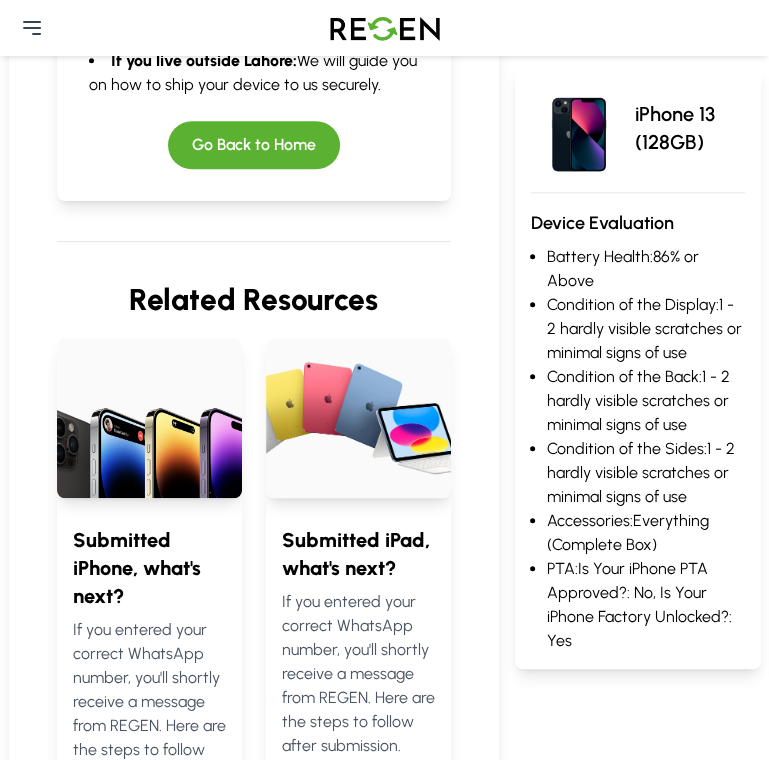 scroll, scrollTop: 0, scrollLeft: 0, axis: both 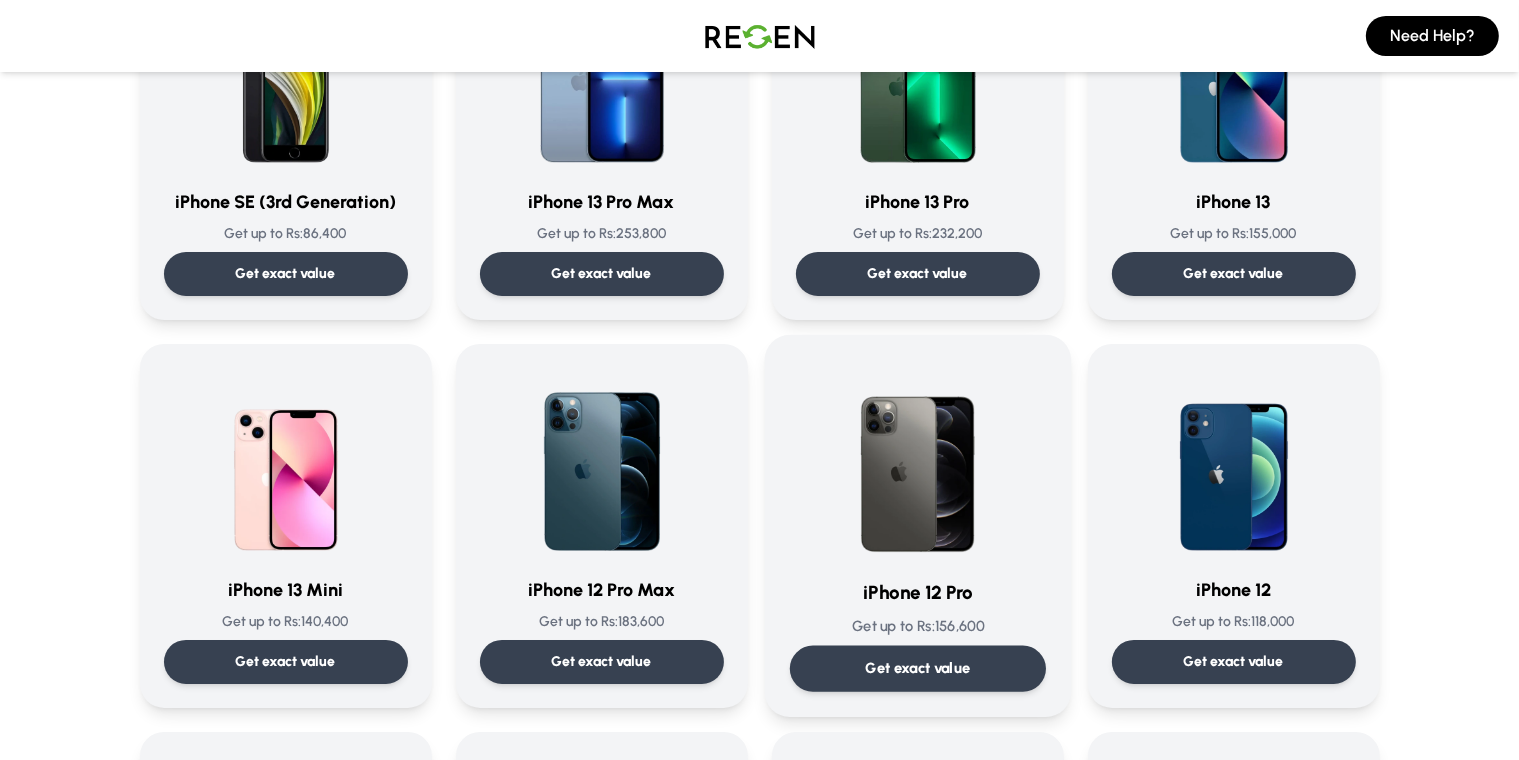 click on "Get exact value" at bounding box center (917, 668) 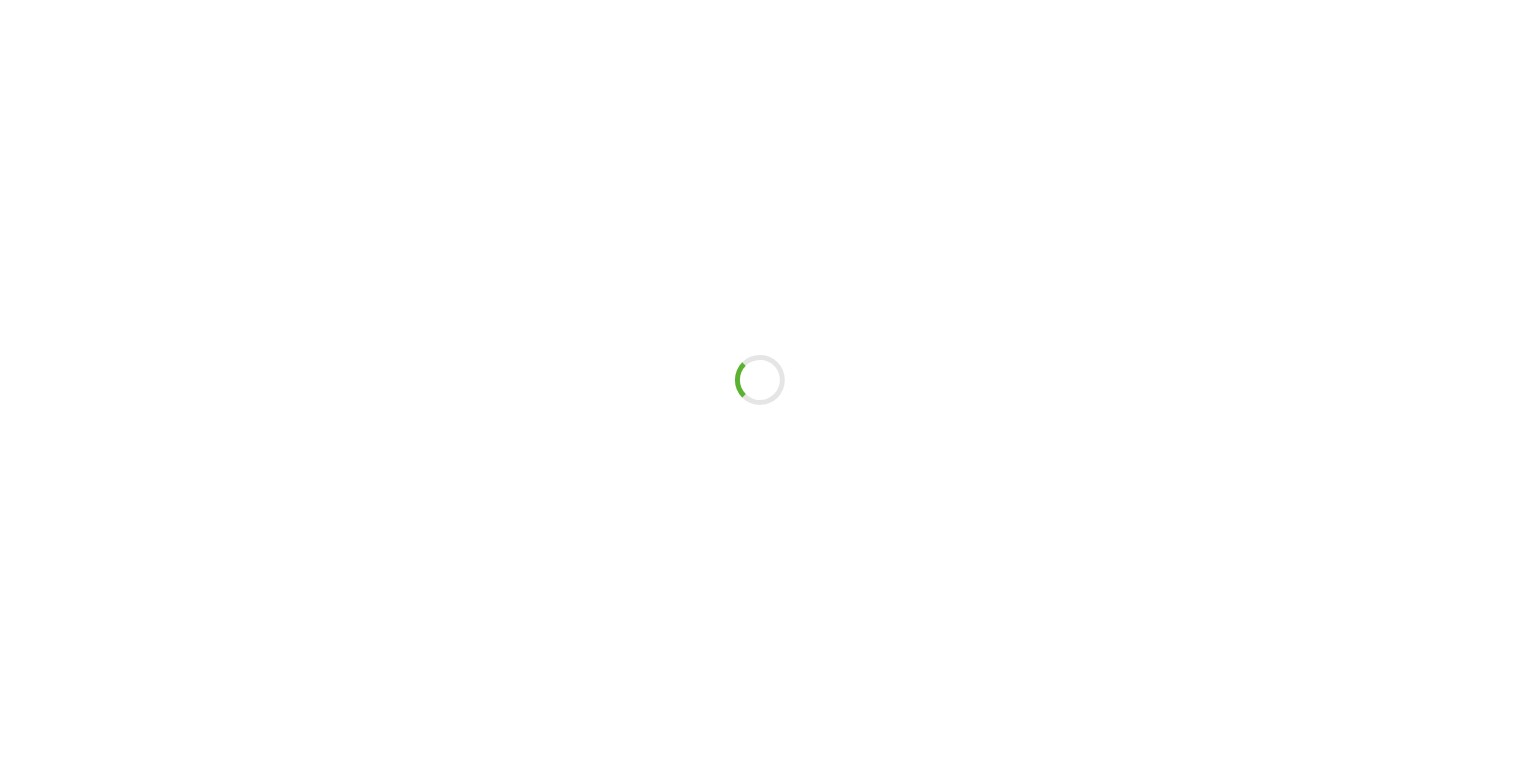scroll, scrollTop: 0, scrollLeft: 0, axis: both 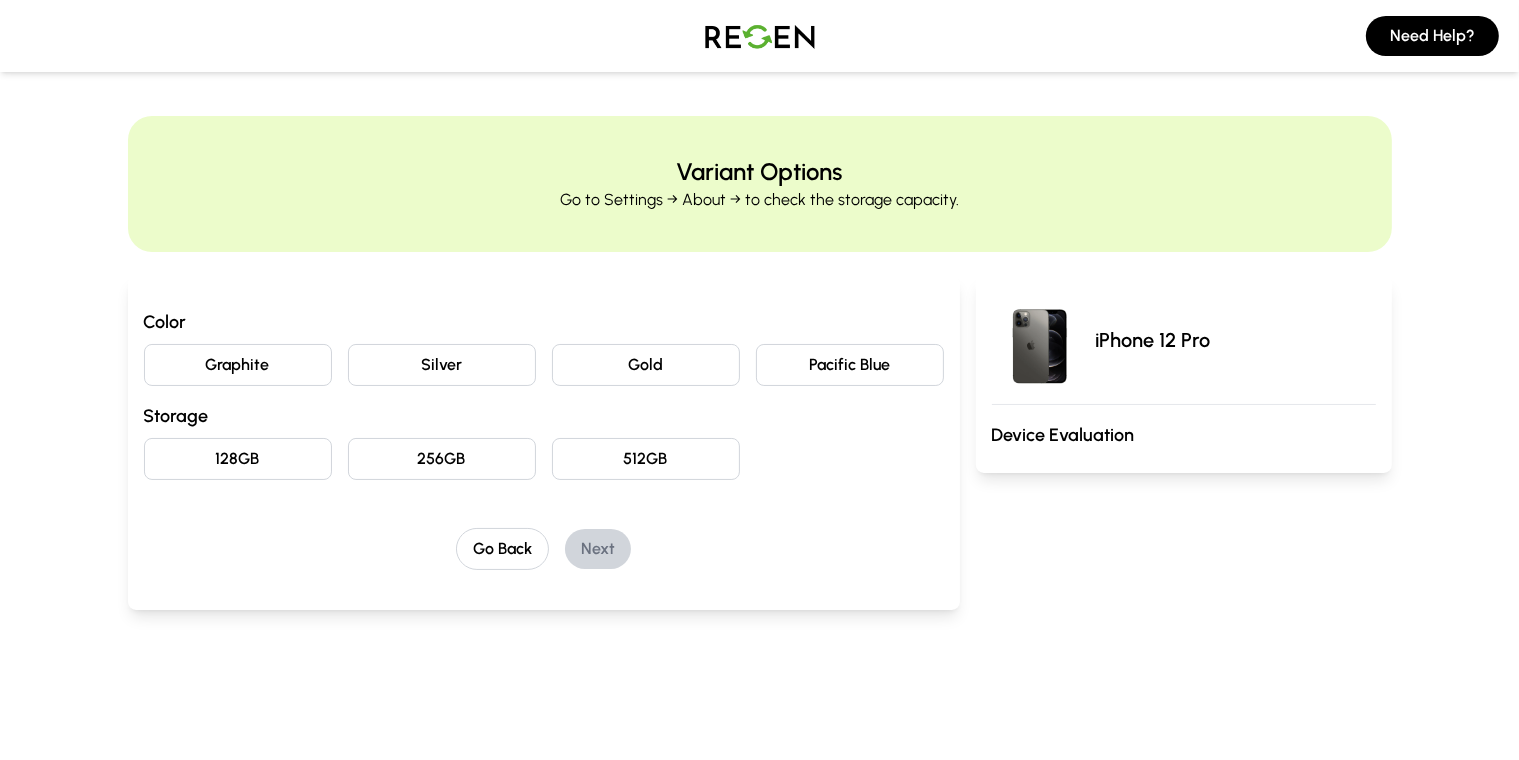 click on "Graphite" at bounding box center [238, 365] 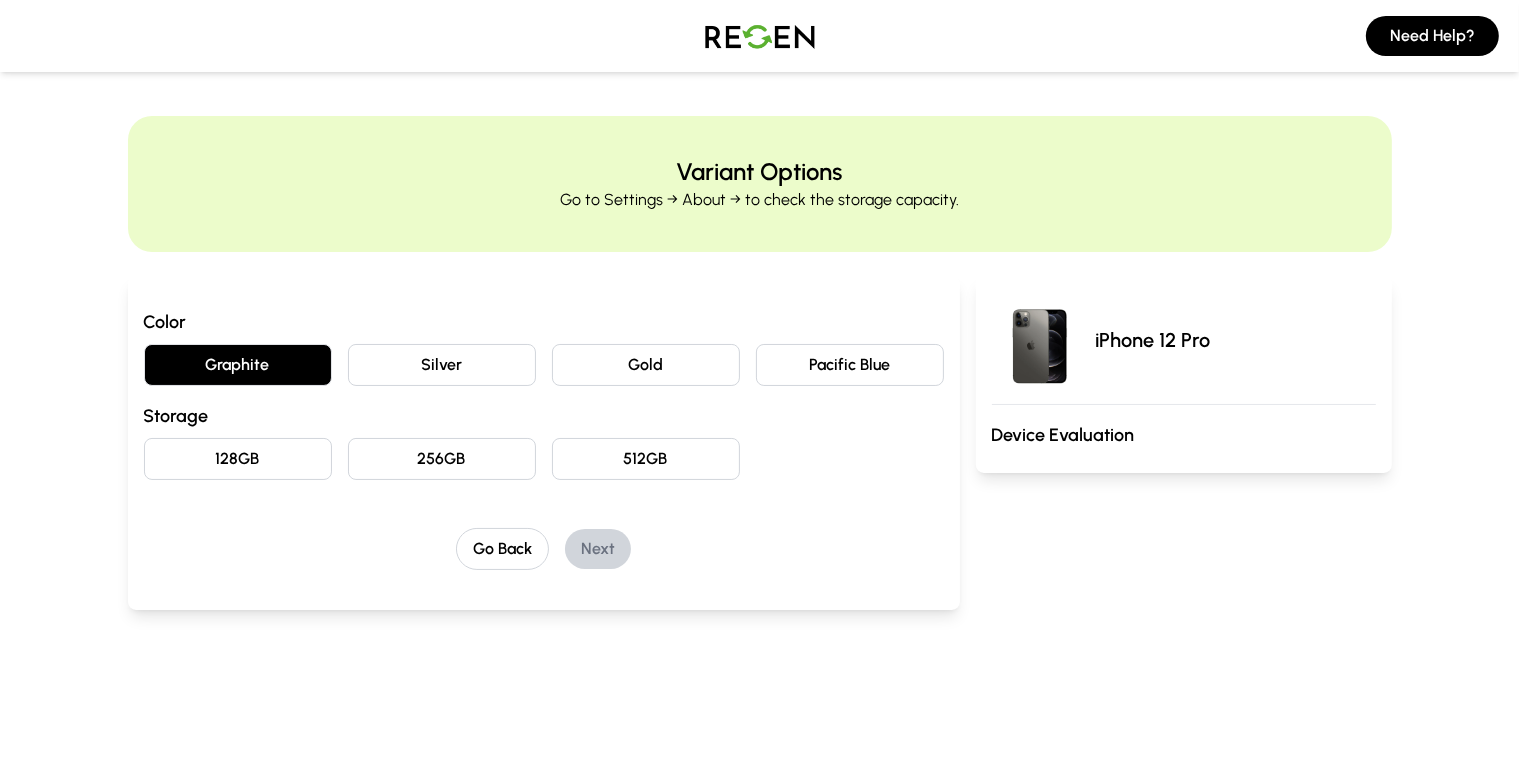 click on "128GB" at bounding box center [238, 459] 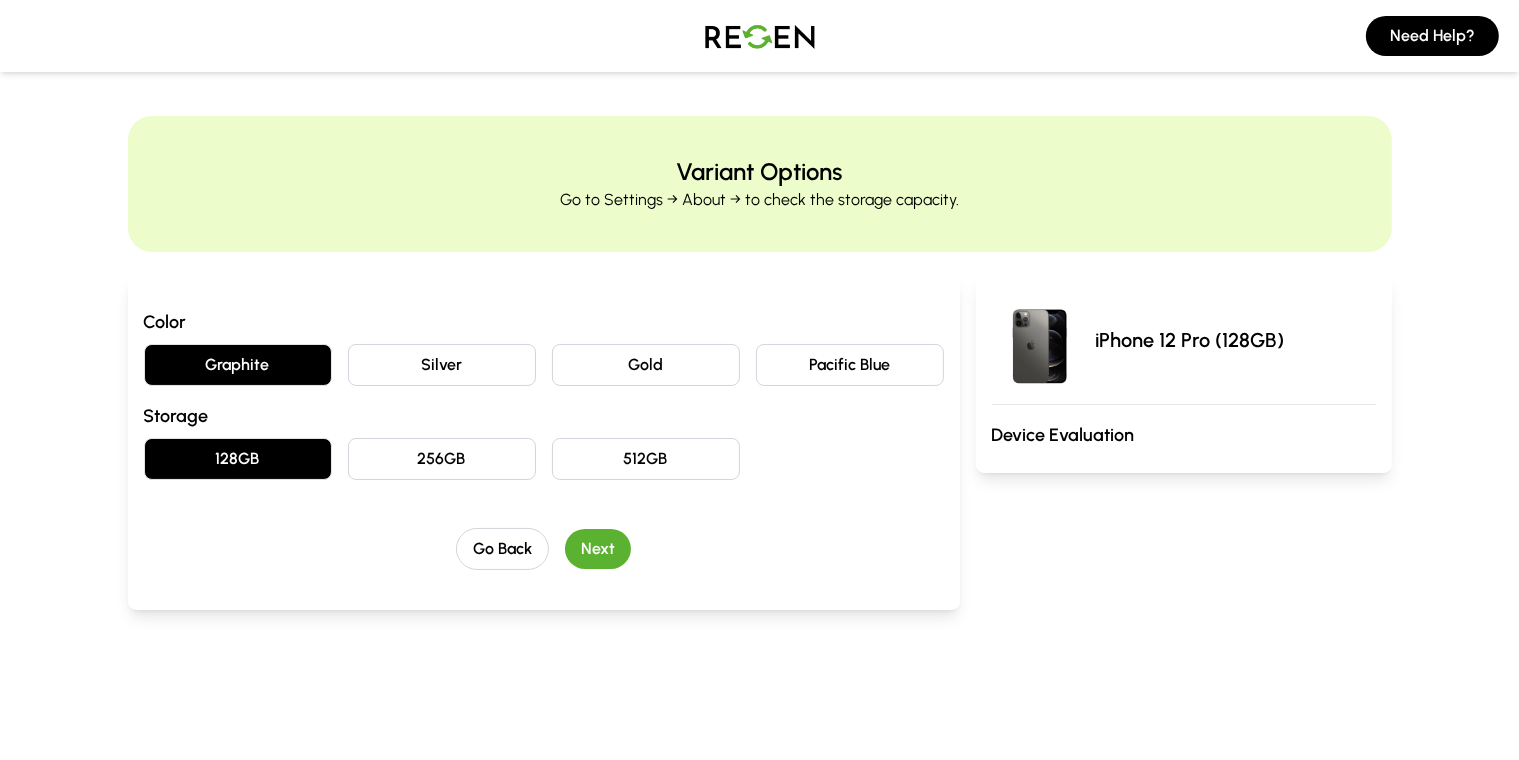 click on "Next" at bounding box center (598, 549) 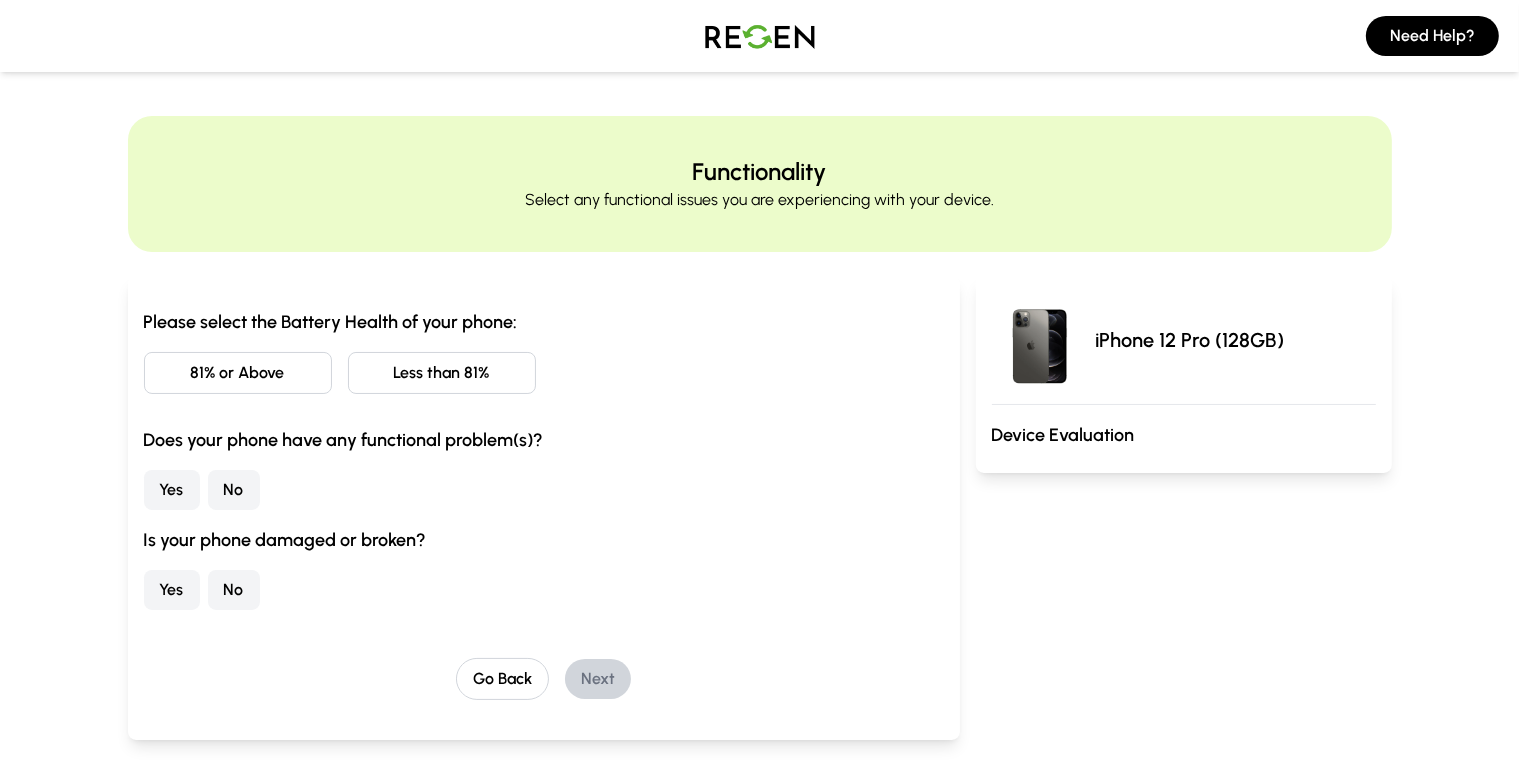 click on "81% or Above" at bounding box center [238, 373] 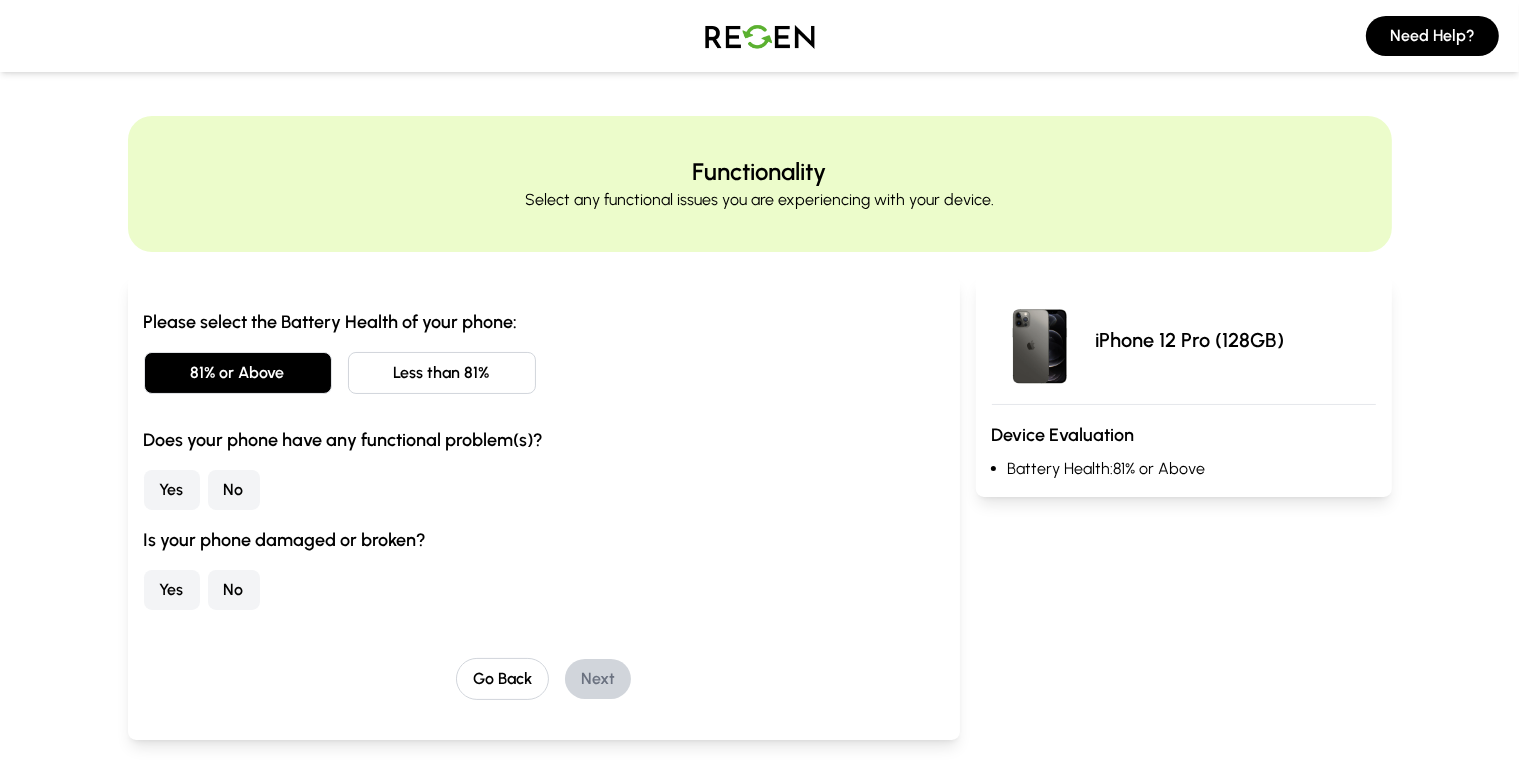 click on "No" at bounding box center [234, 490] 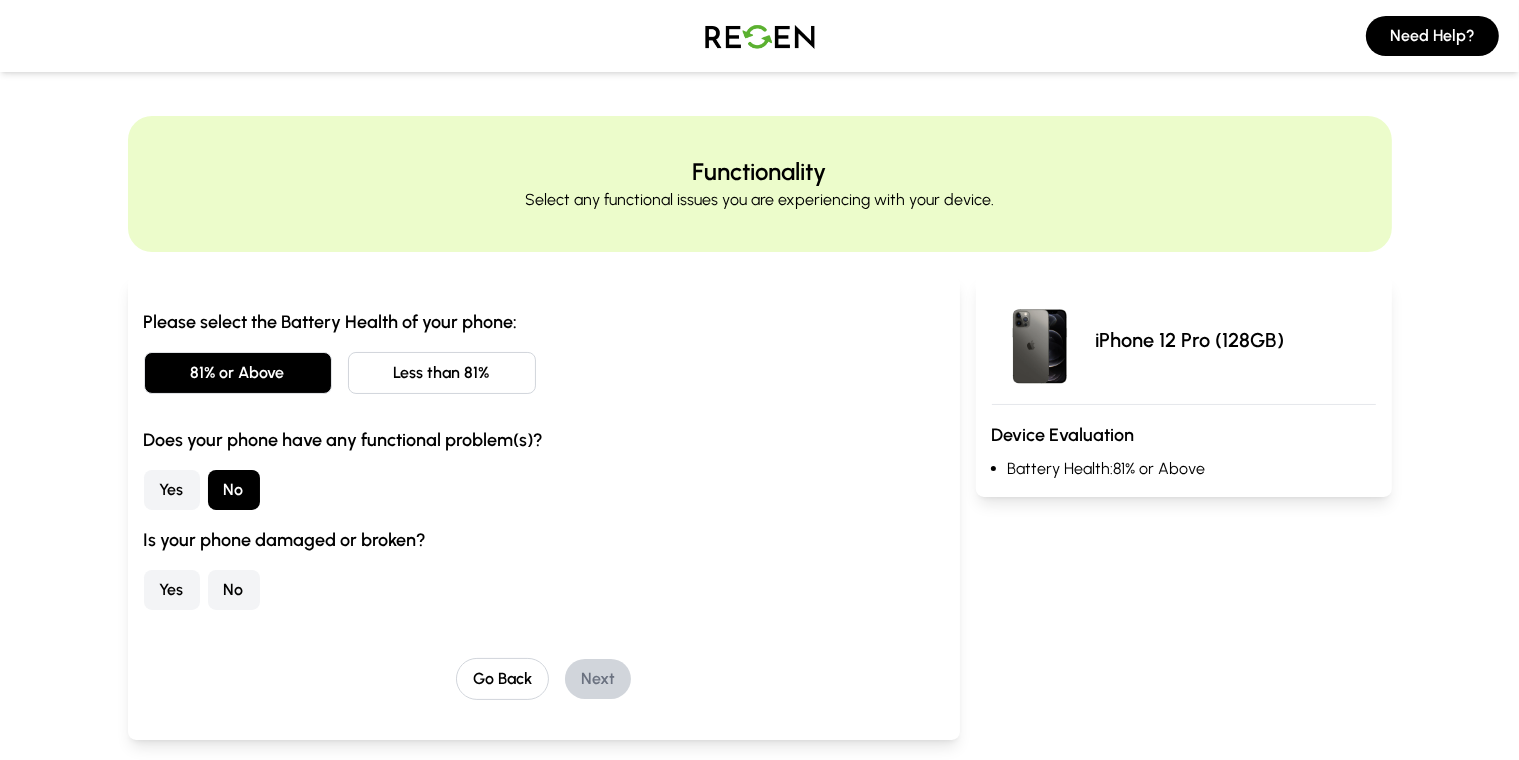 click on "Yes" at bounding box center (172, 490) 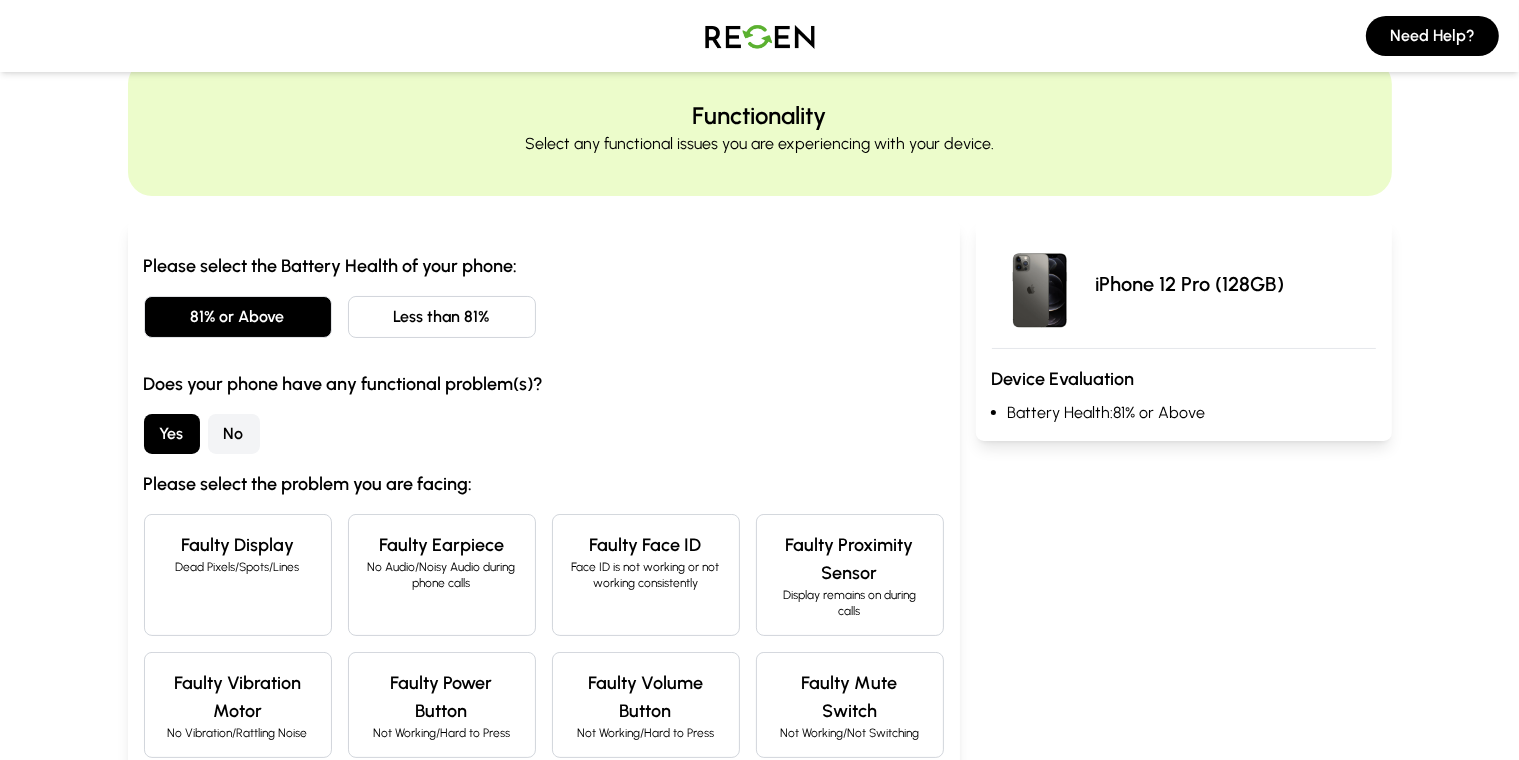 scroll, scrollTop: 84, scrollLeft: 0, axis: vertical 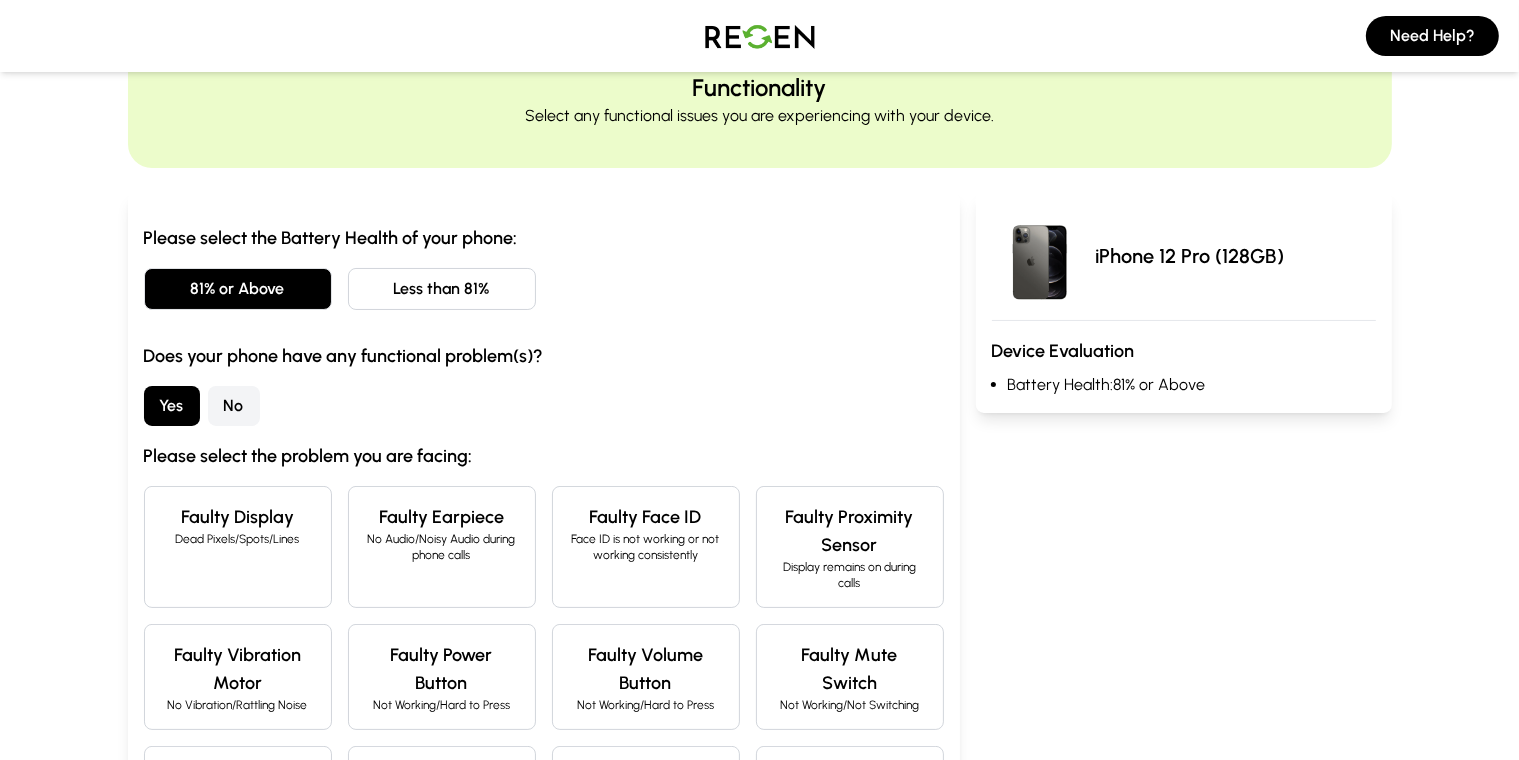 click on "No" at bounding box center [234, 406] 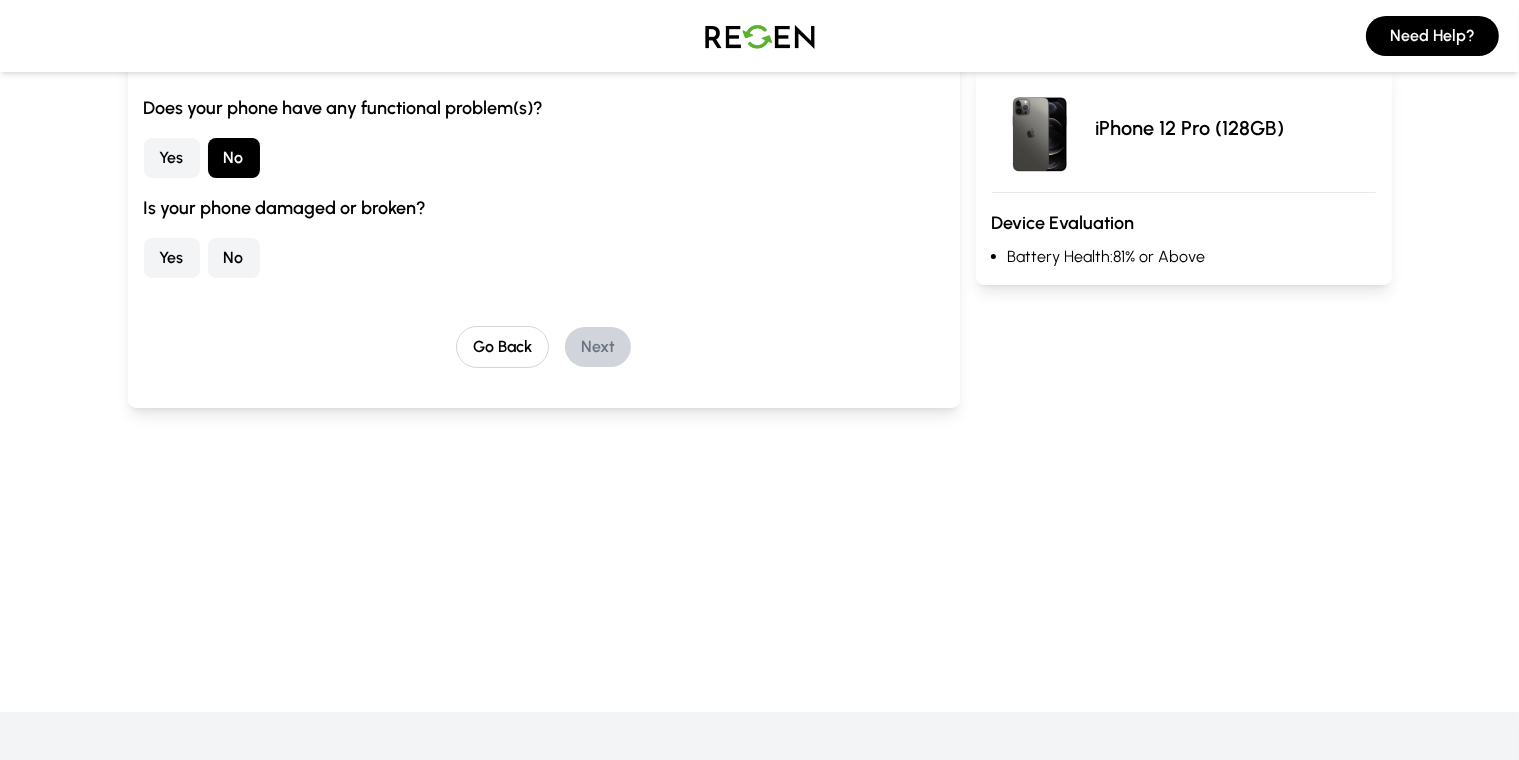 scroll, scrollTop: 376, scrollLeft: 0, axis: vertical 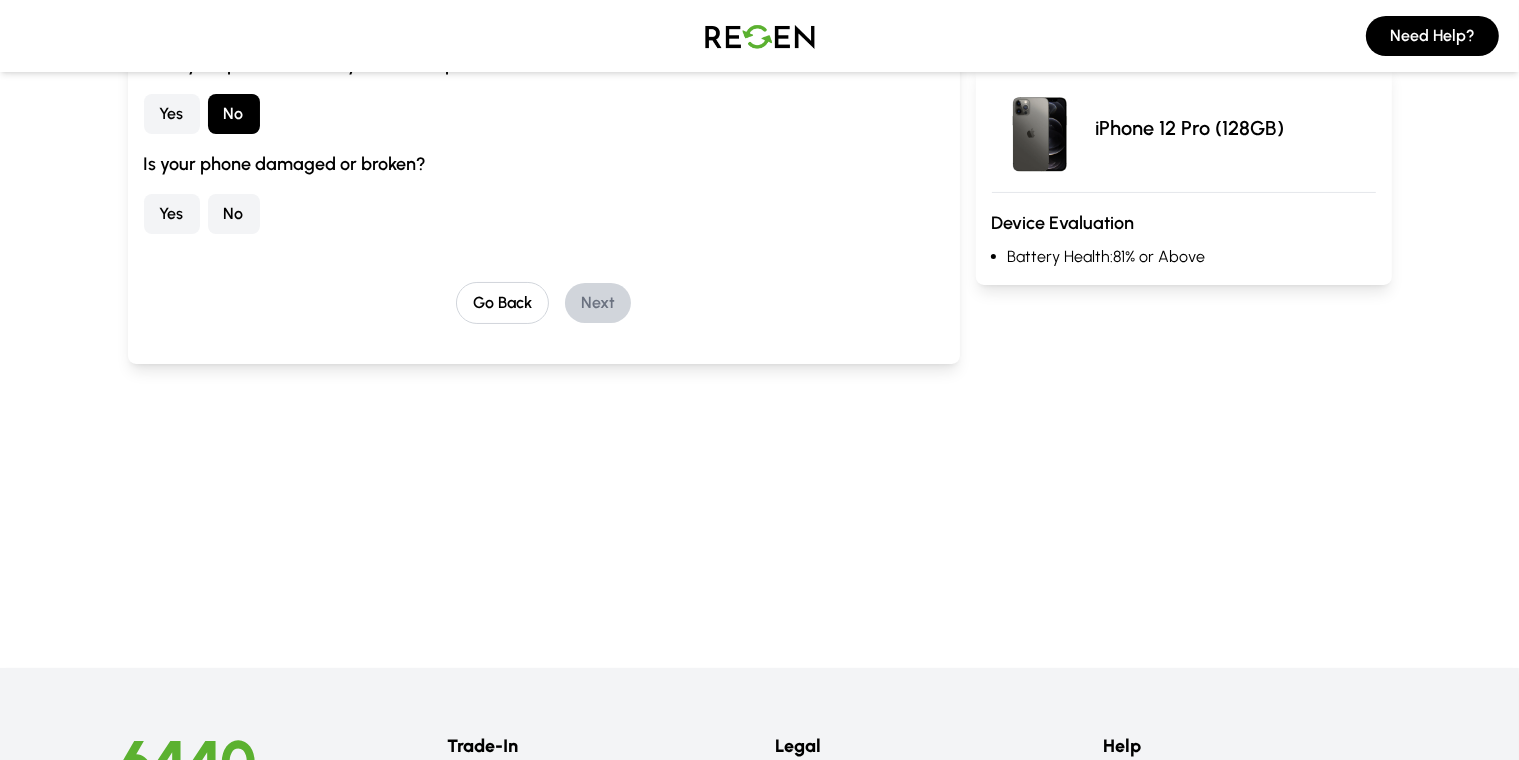 click on "Yes" at bounding box center (172, 214) 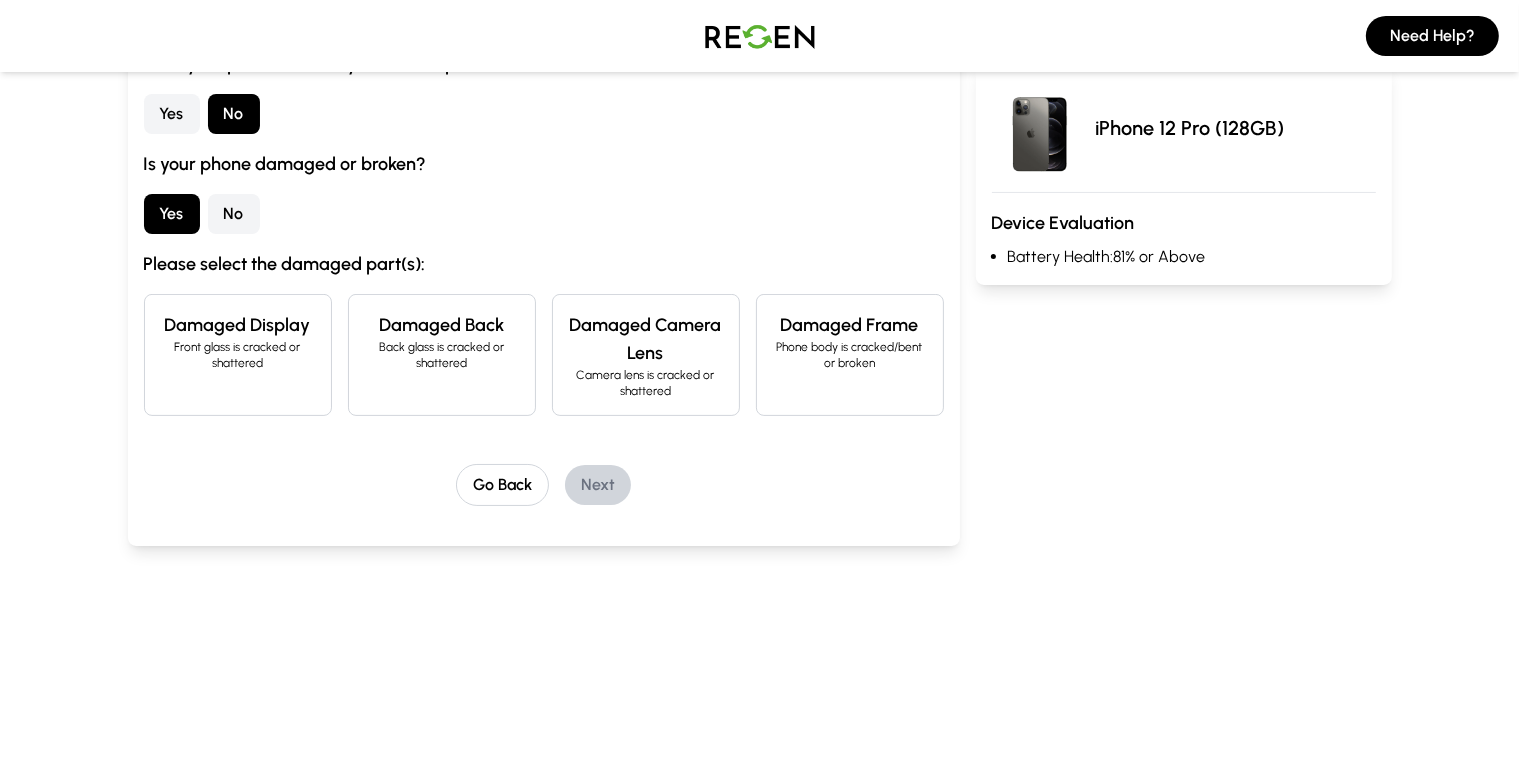 click on "No" at bounding box center (234, 214) 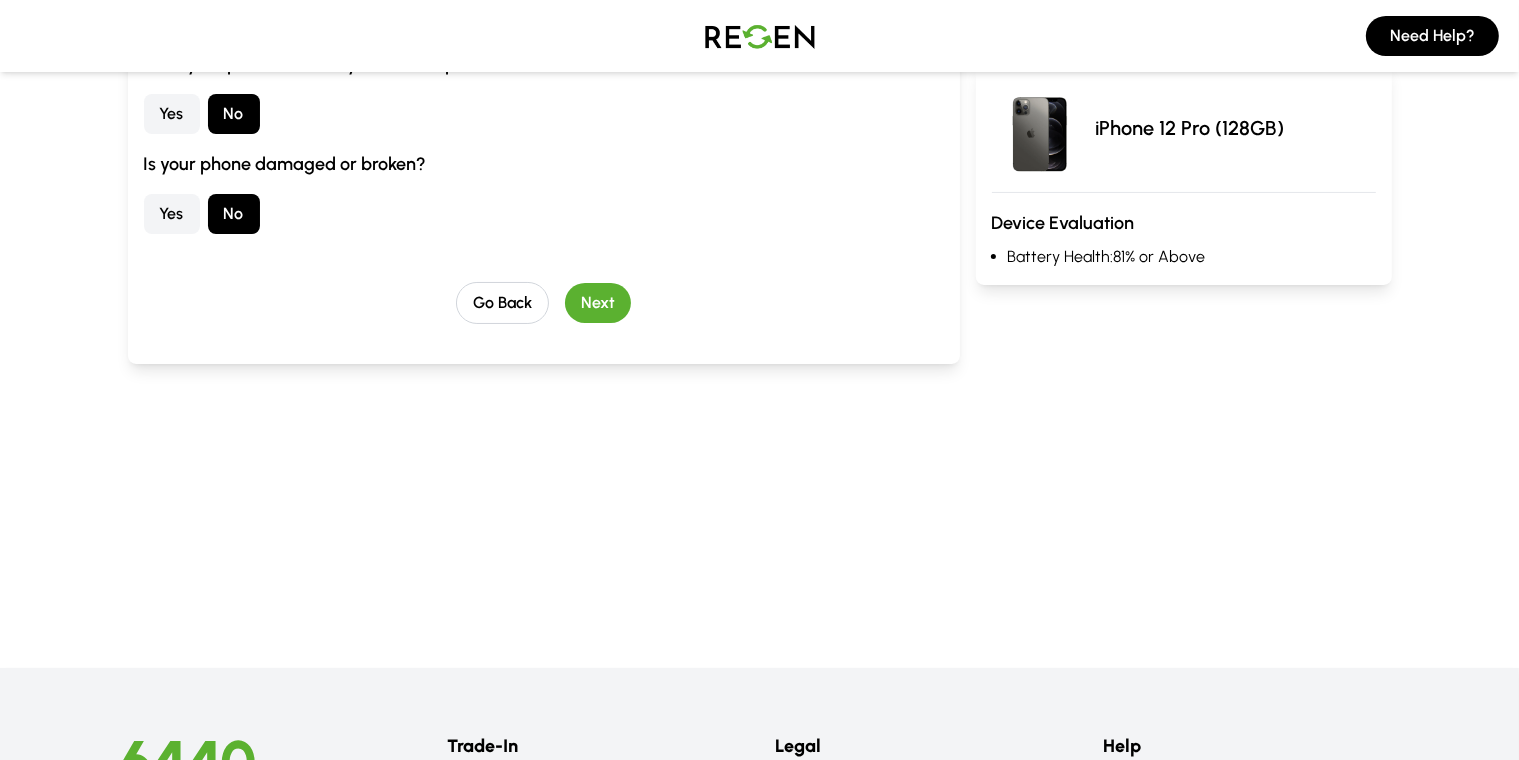 click on "Yes" at bounding box center (172, 114) 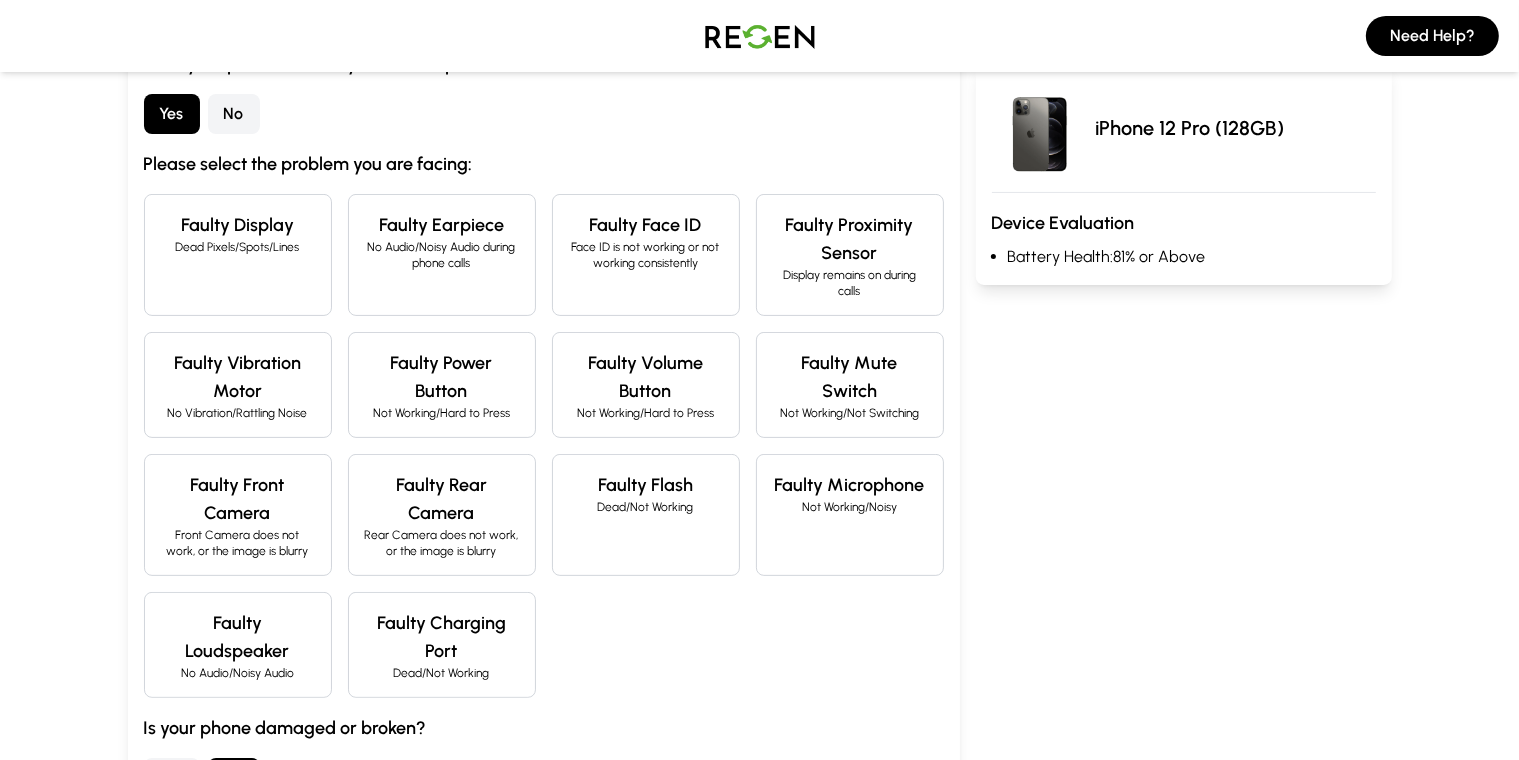 click on "Faulty Microphone" at bounding box center (850, 485) 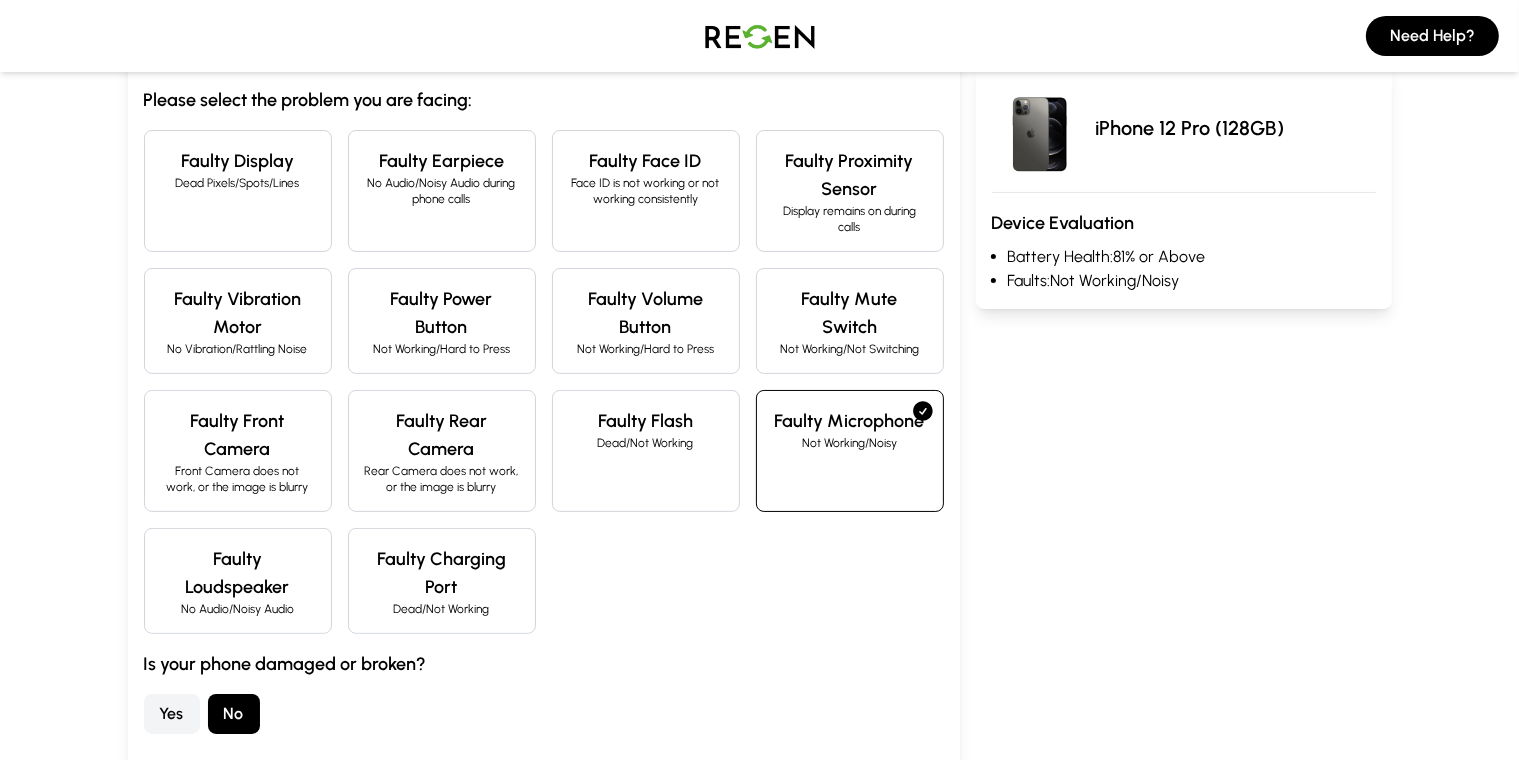 scroll, scrollTop: 445, scrollLeft: 0, axis: vertical 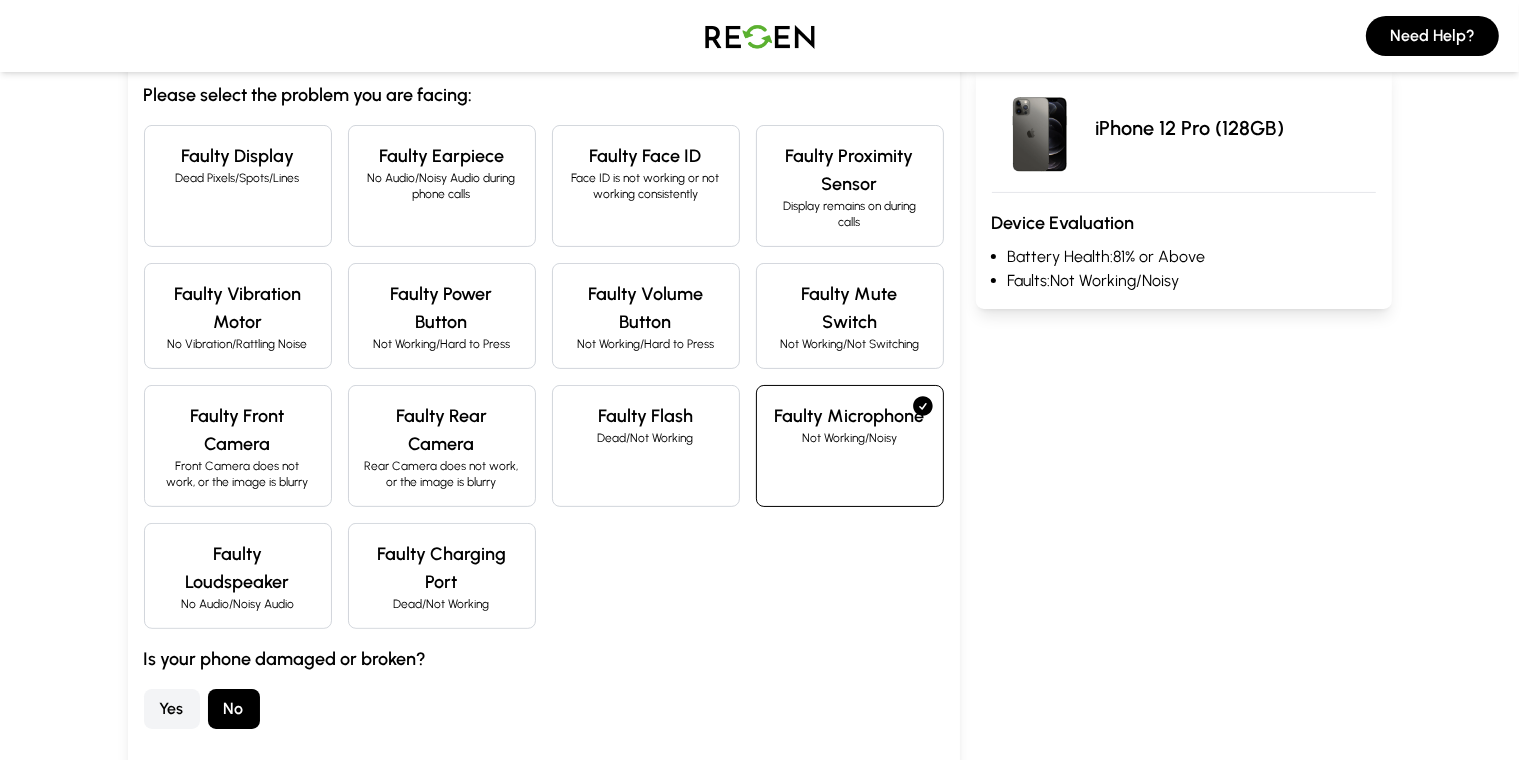 click on "Next" at bounding box center [598, 798] 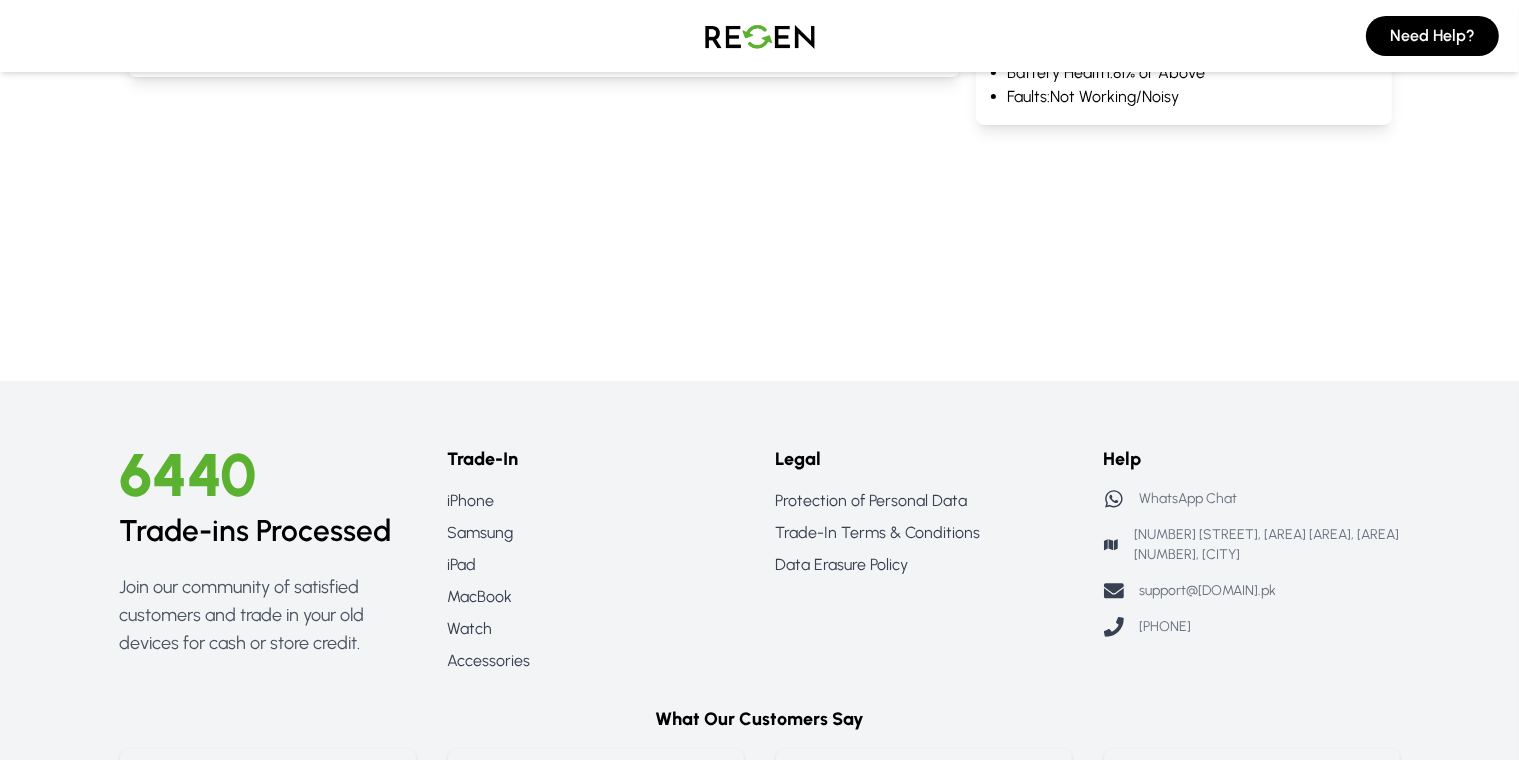 scroll, scrollTop: 0, scrollLeft: 0, axis: both 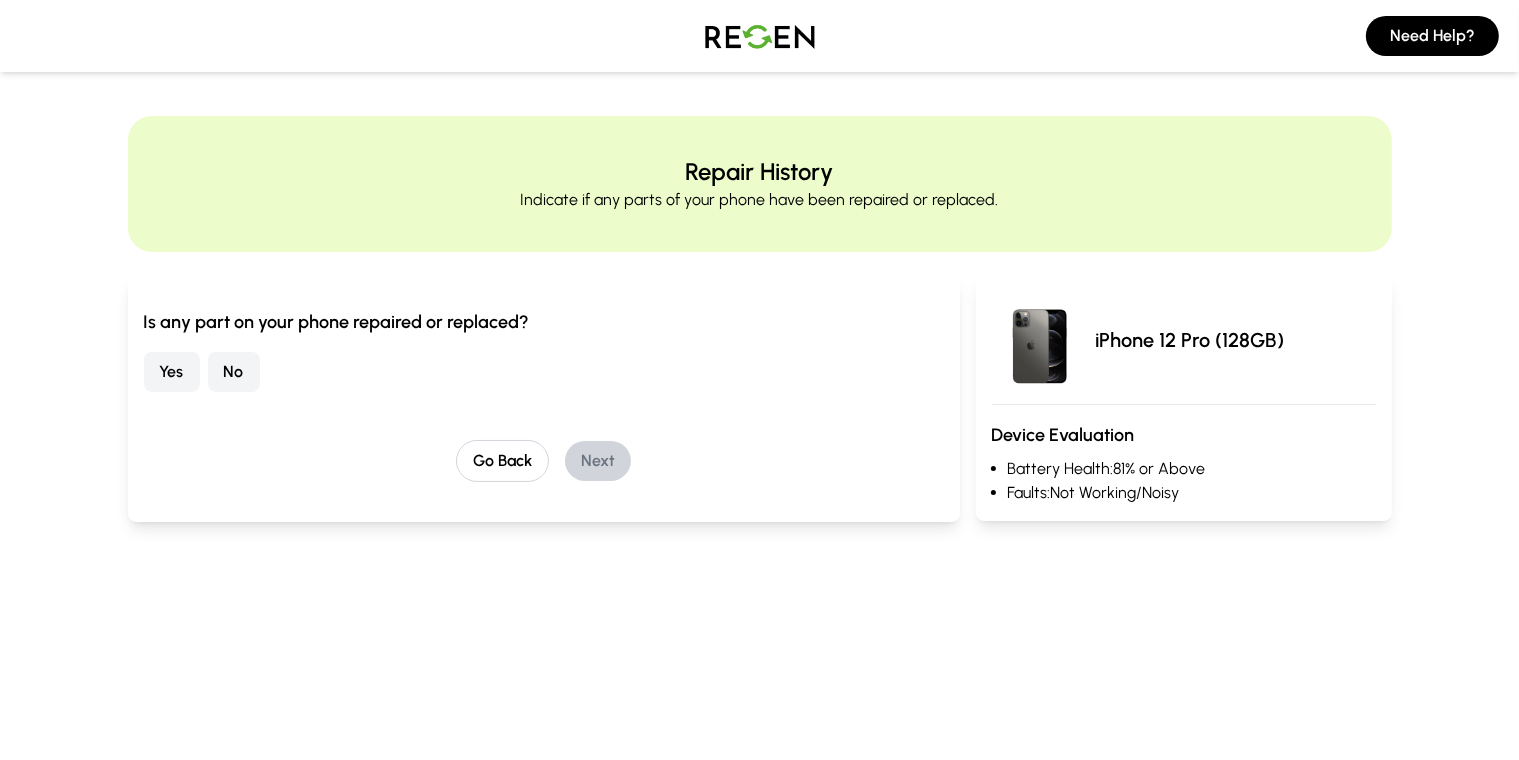 click on "No" at bounding box center (234, 372) 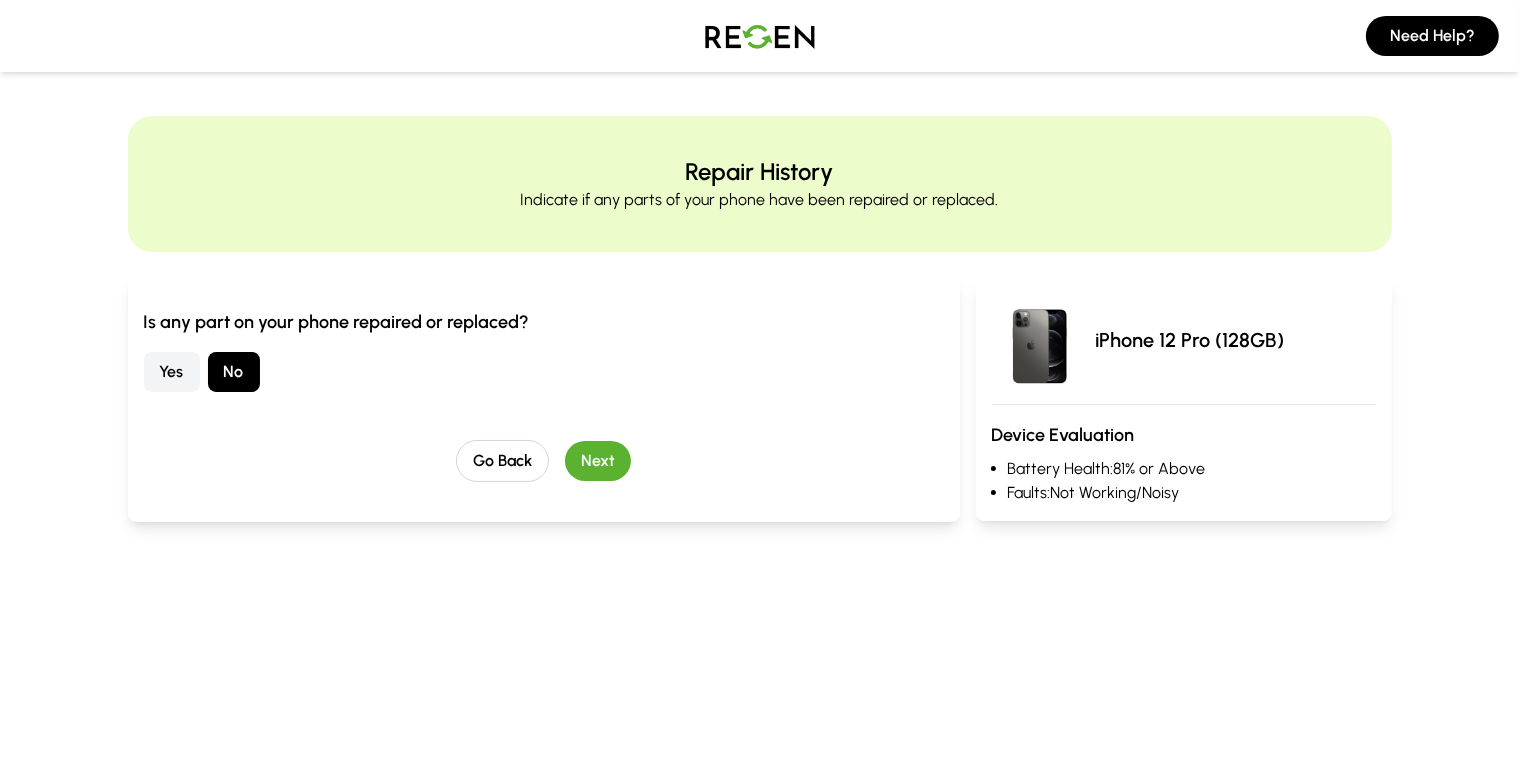 click on "Next" at bounding box center (598, 461) 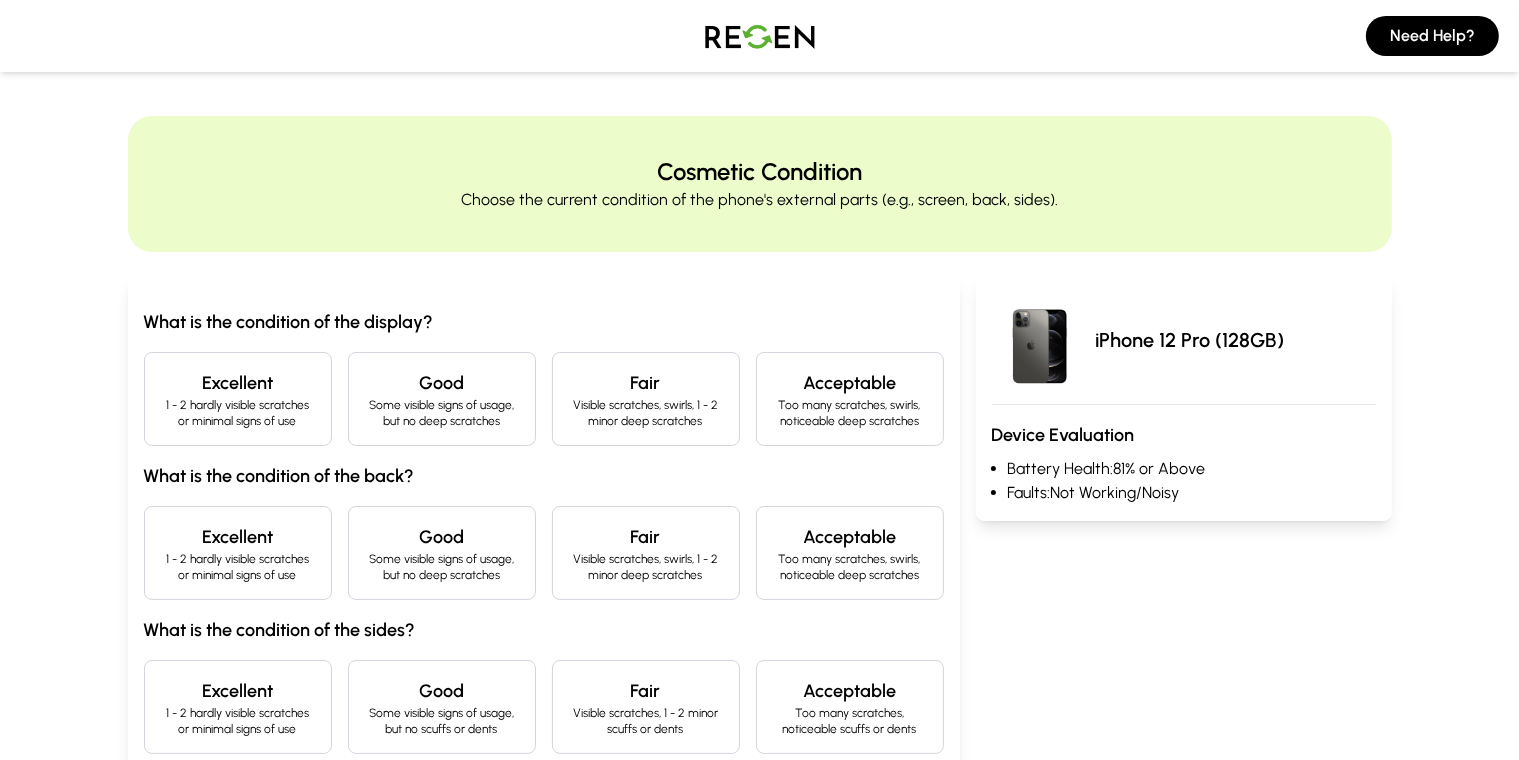 click on "Excellent" at bounding box center (238, 383) 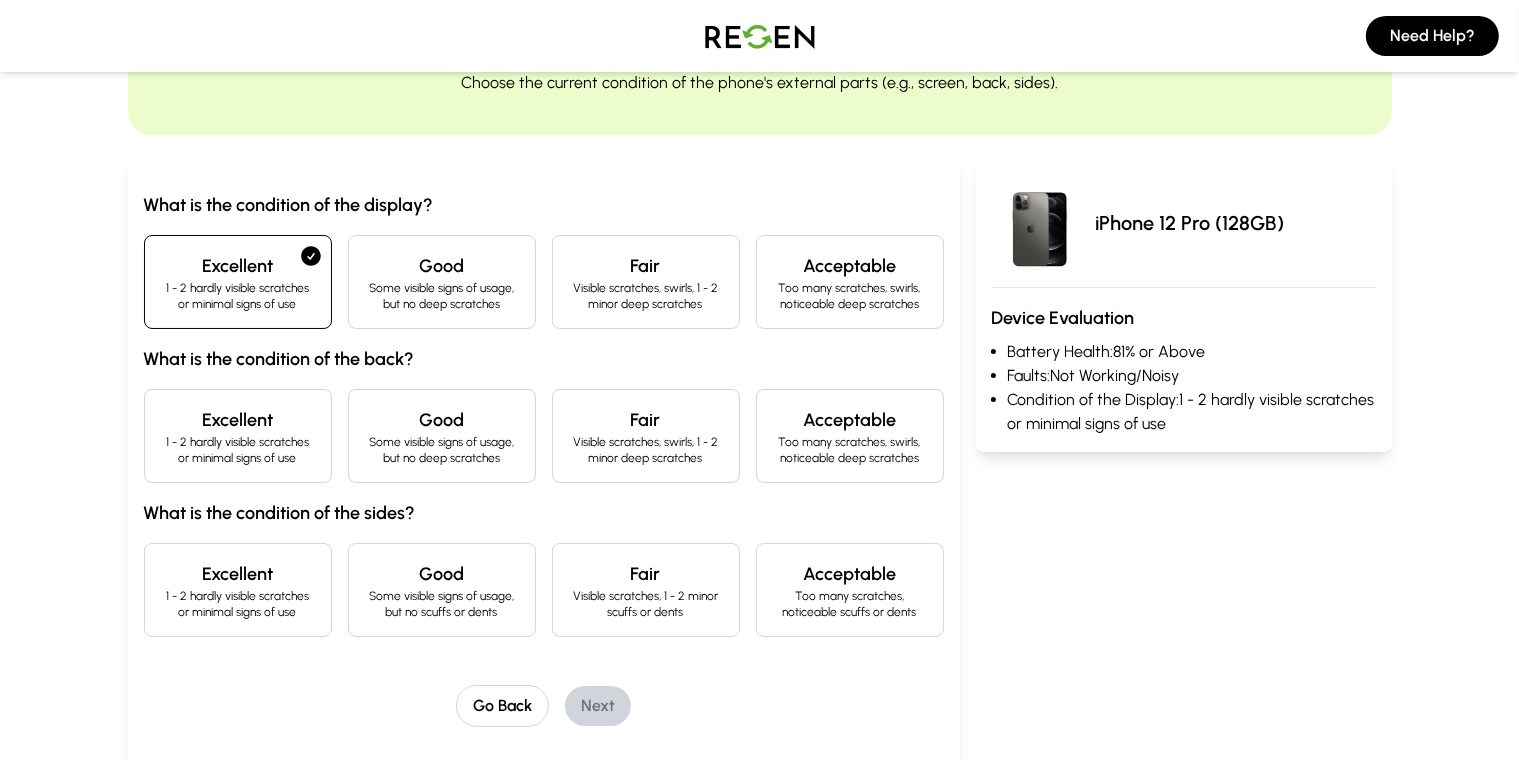 scroll, scrollTop: 119, scrollLeft: 0, axis: vertical 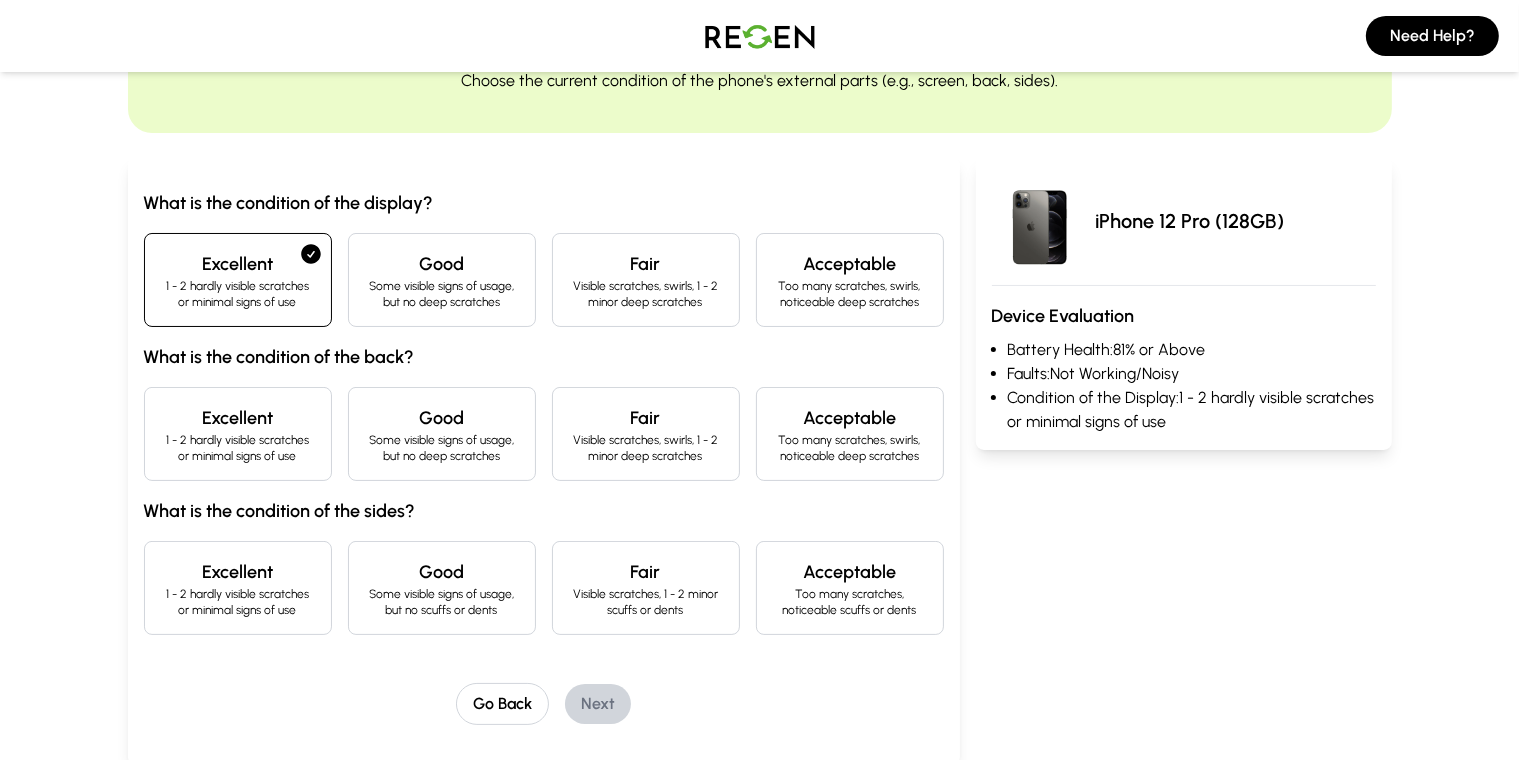 click on "1 - 2 hardly visible scratches or minimal signs of use" at bounding box center [238, 448] 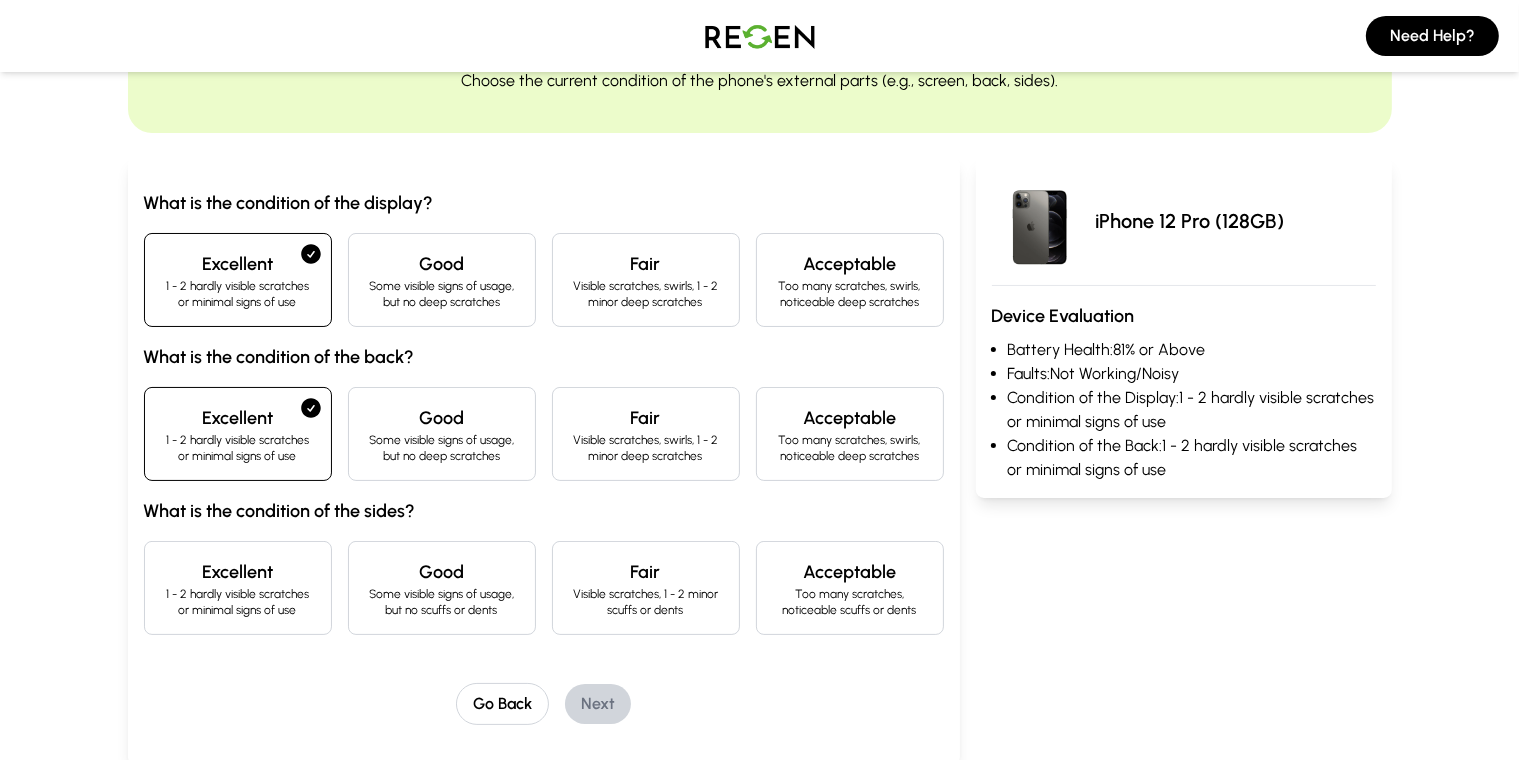 click on "1 - 2 hardly visible scratches or minimal signs of use" at bounding box center [238, 602] 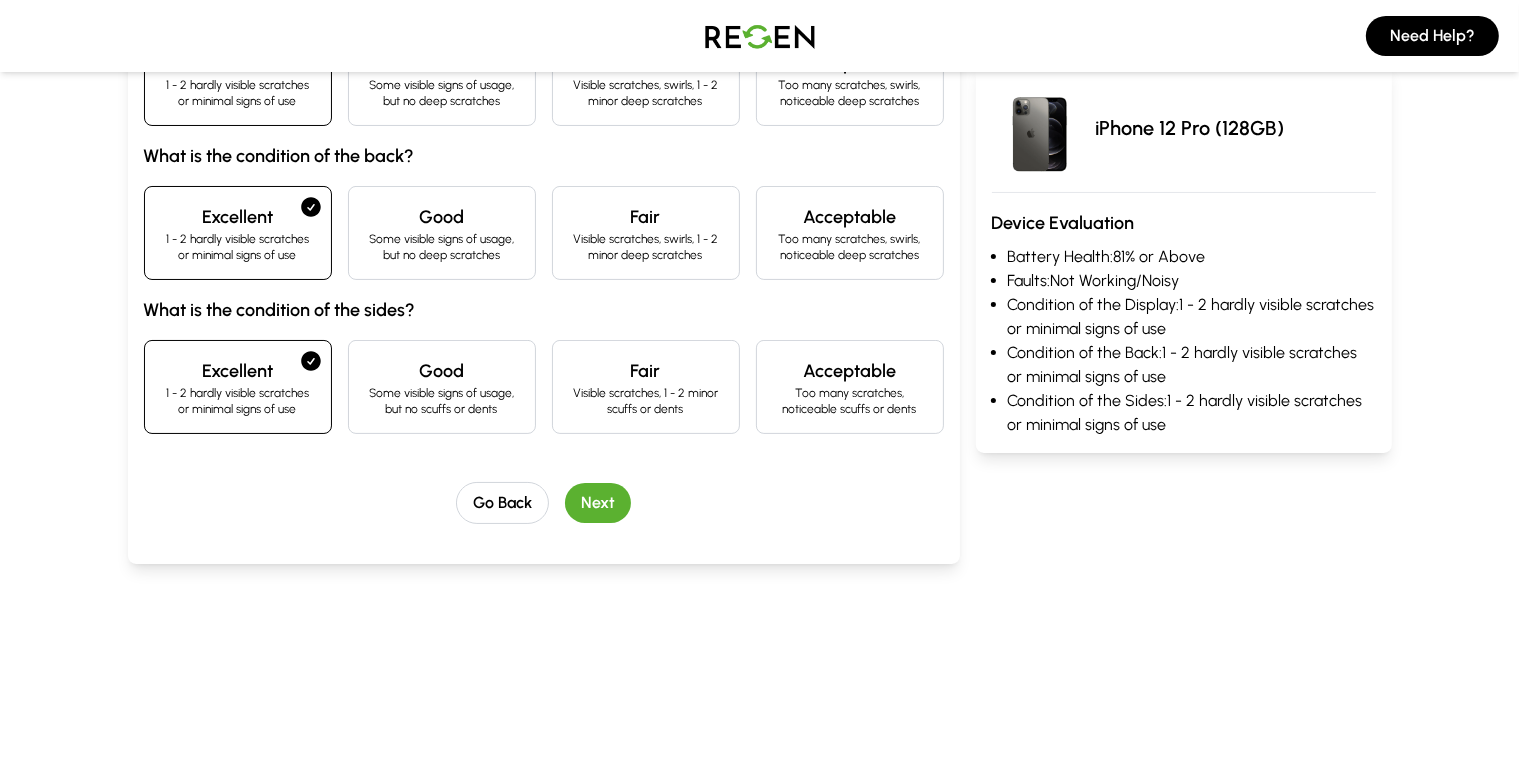click on "Next" at bounding box center (598, 503) 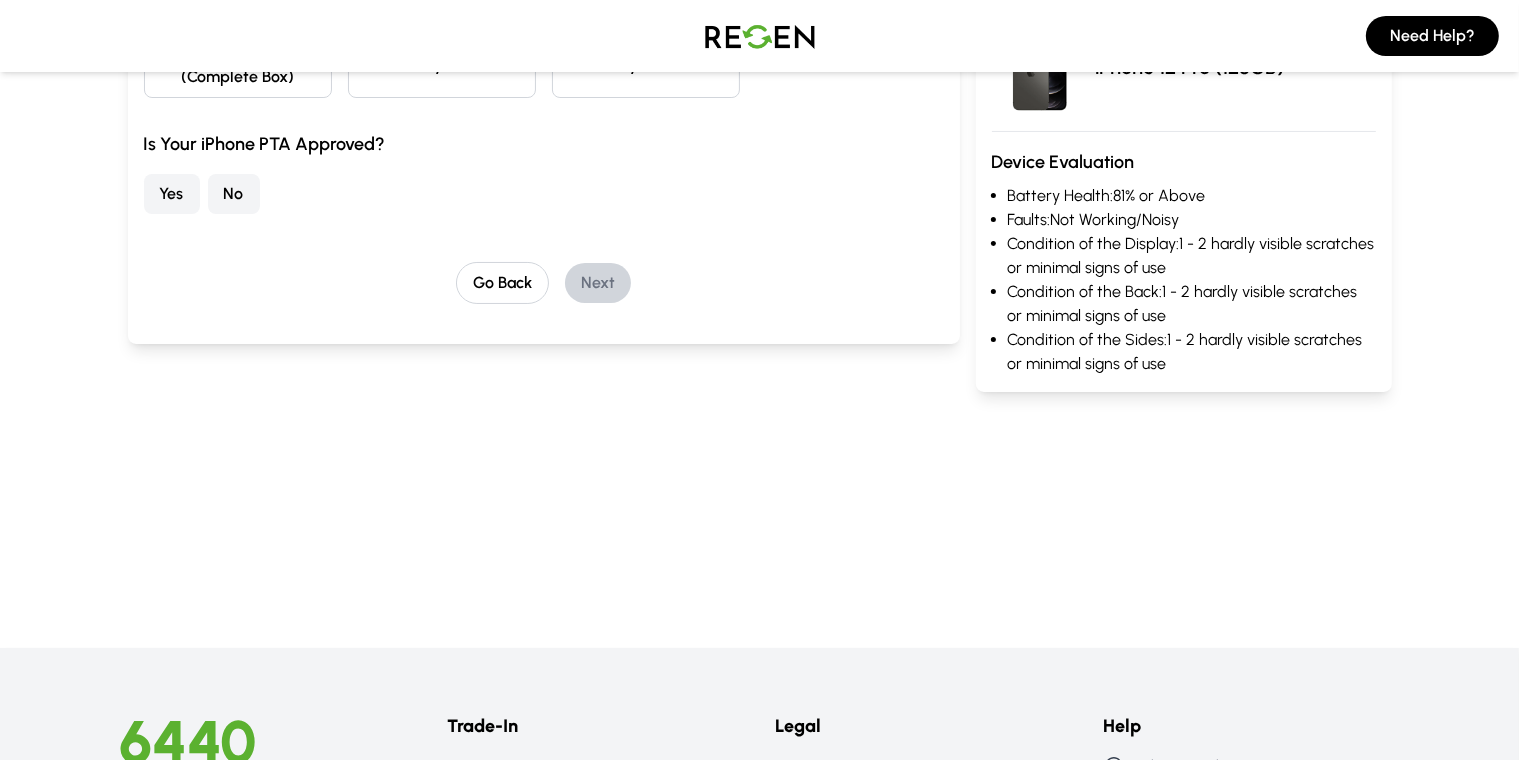 scroll, scrollTop: 76, scrollLeft: 0, axis: vertical 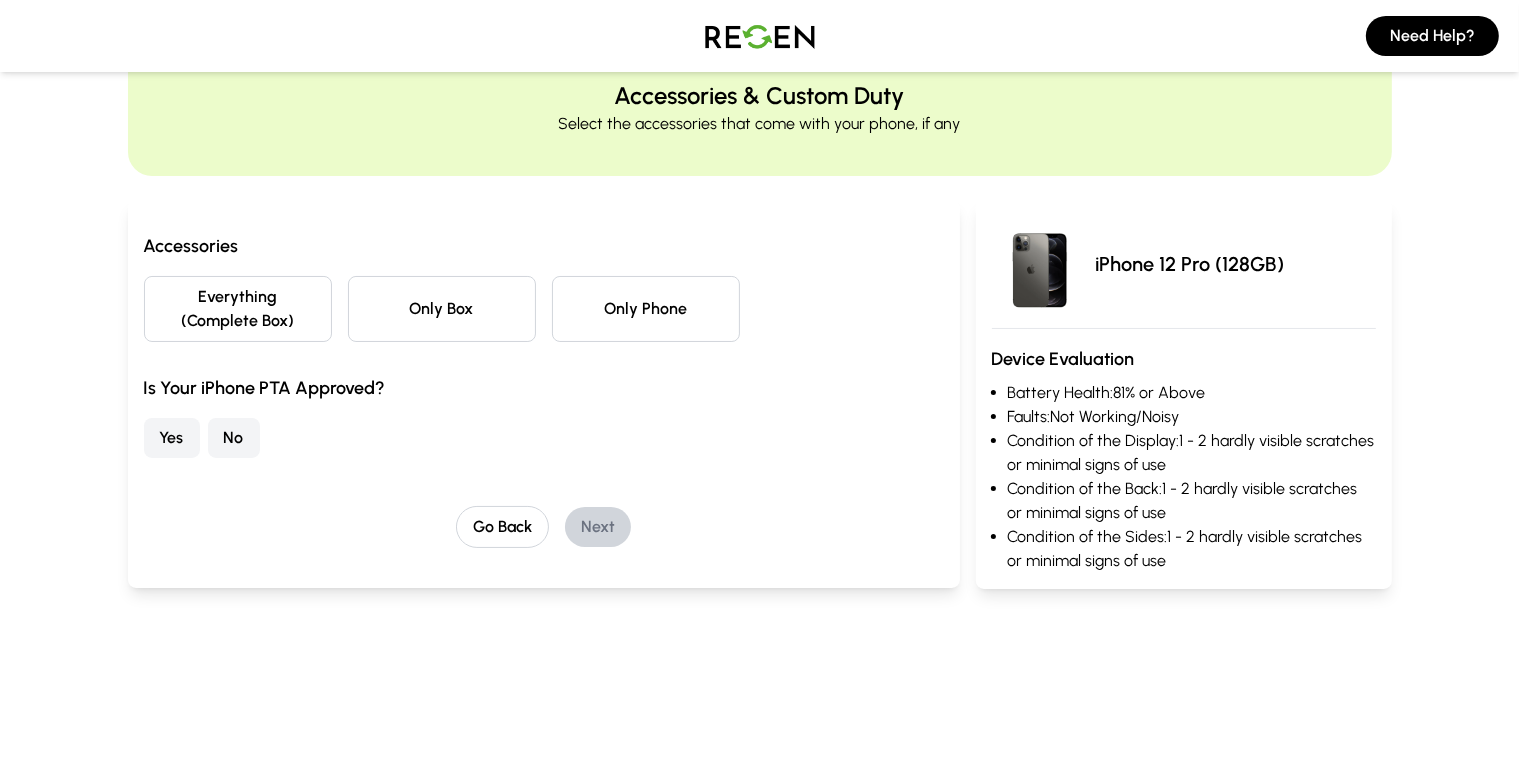 click on "Everything (Complete Box)" at bounding box center [238, 309] 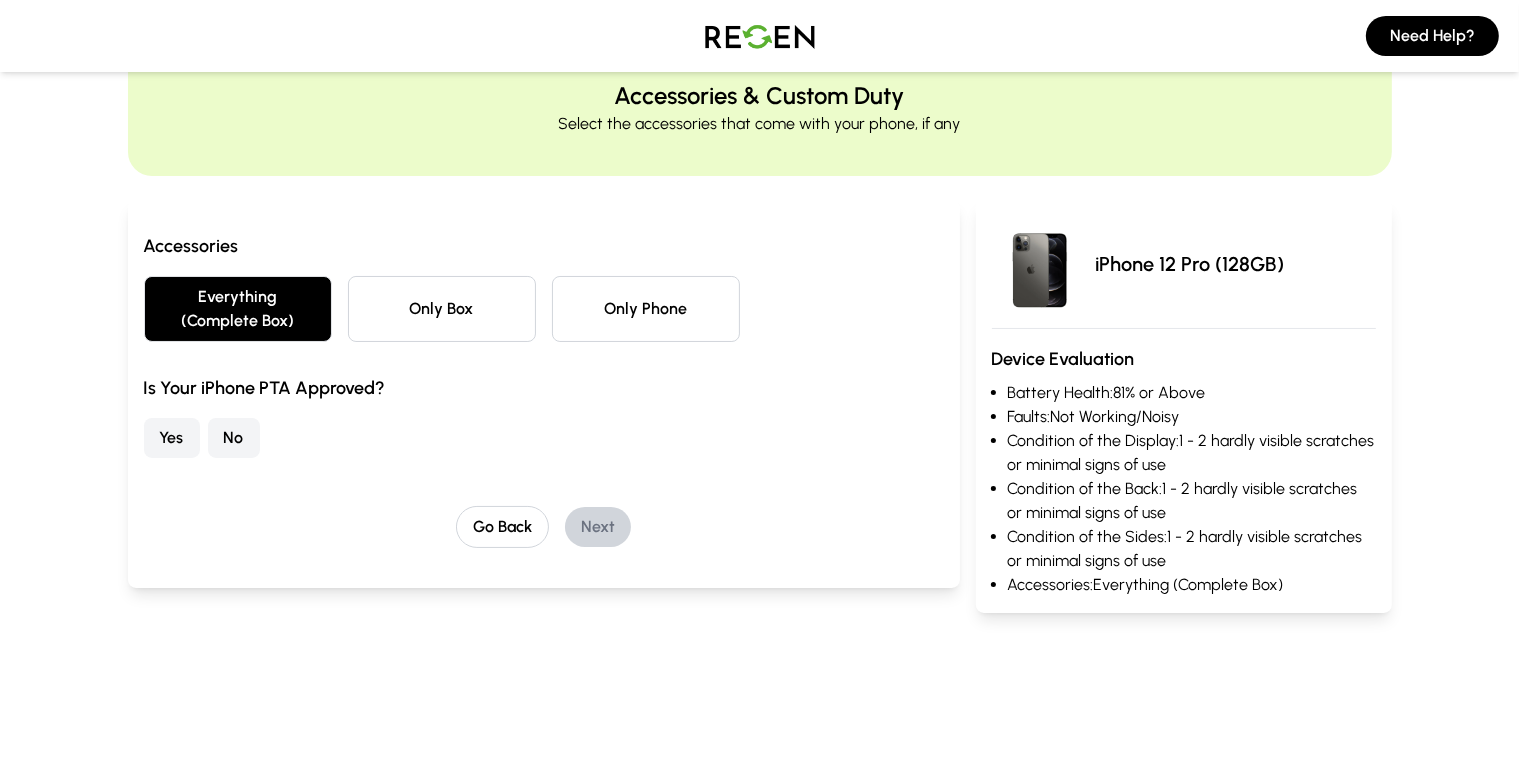 click on "Yes" at bounding box center [172, 438] 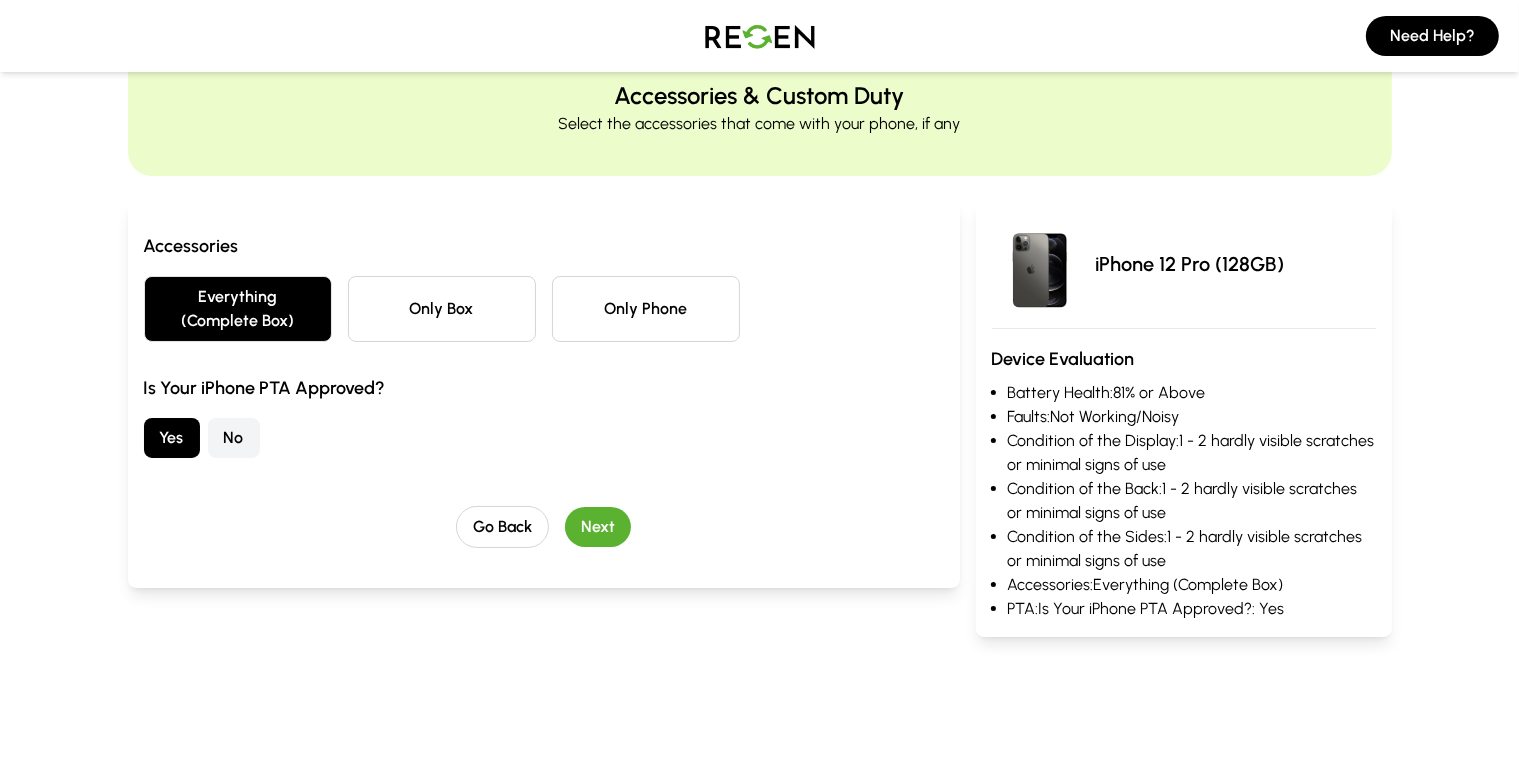 click on "Next" at bounding box center (598, 527) 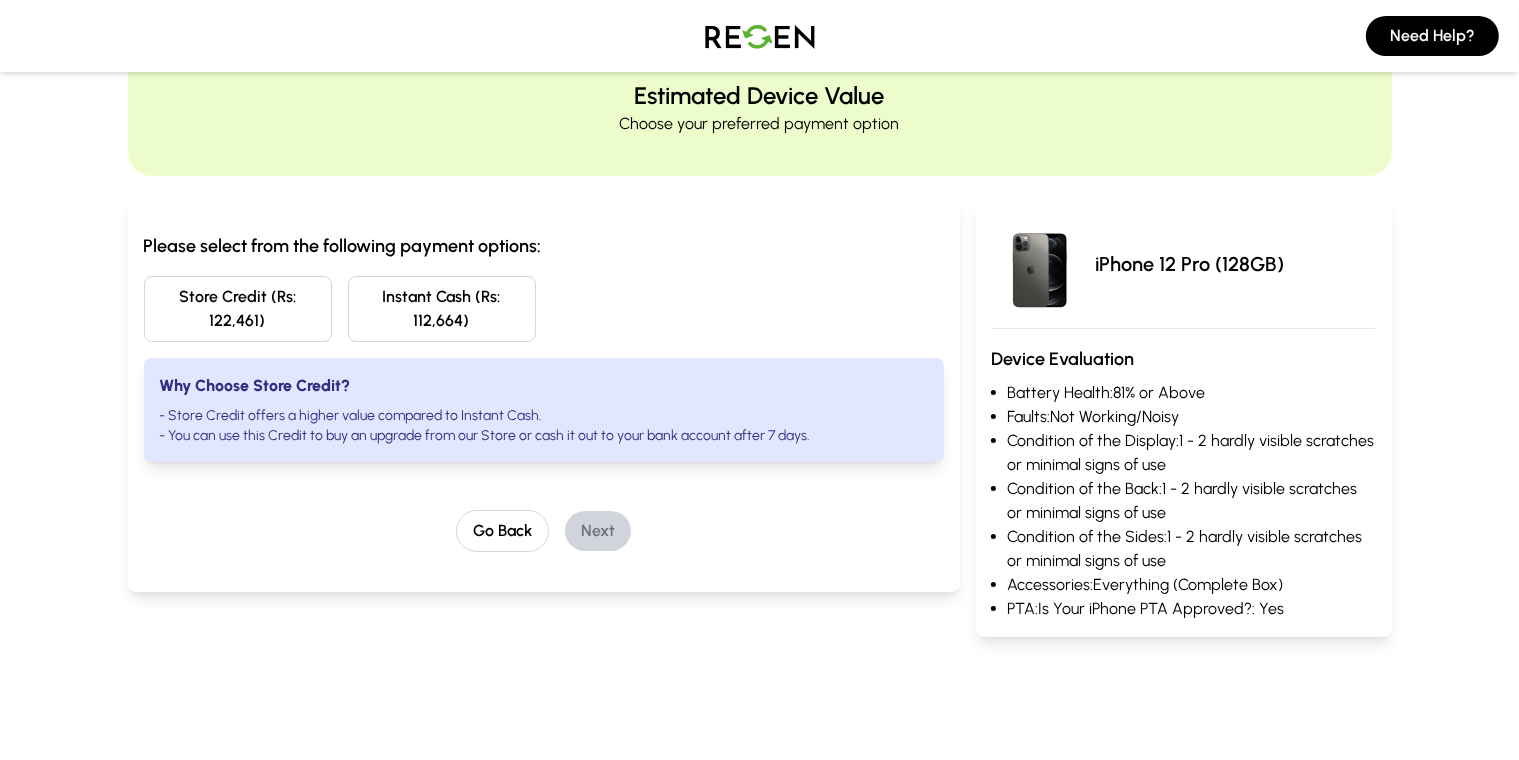 click on "Store Credit (Rs: 122,461)" at bounding box center (238, 309) 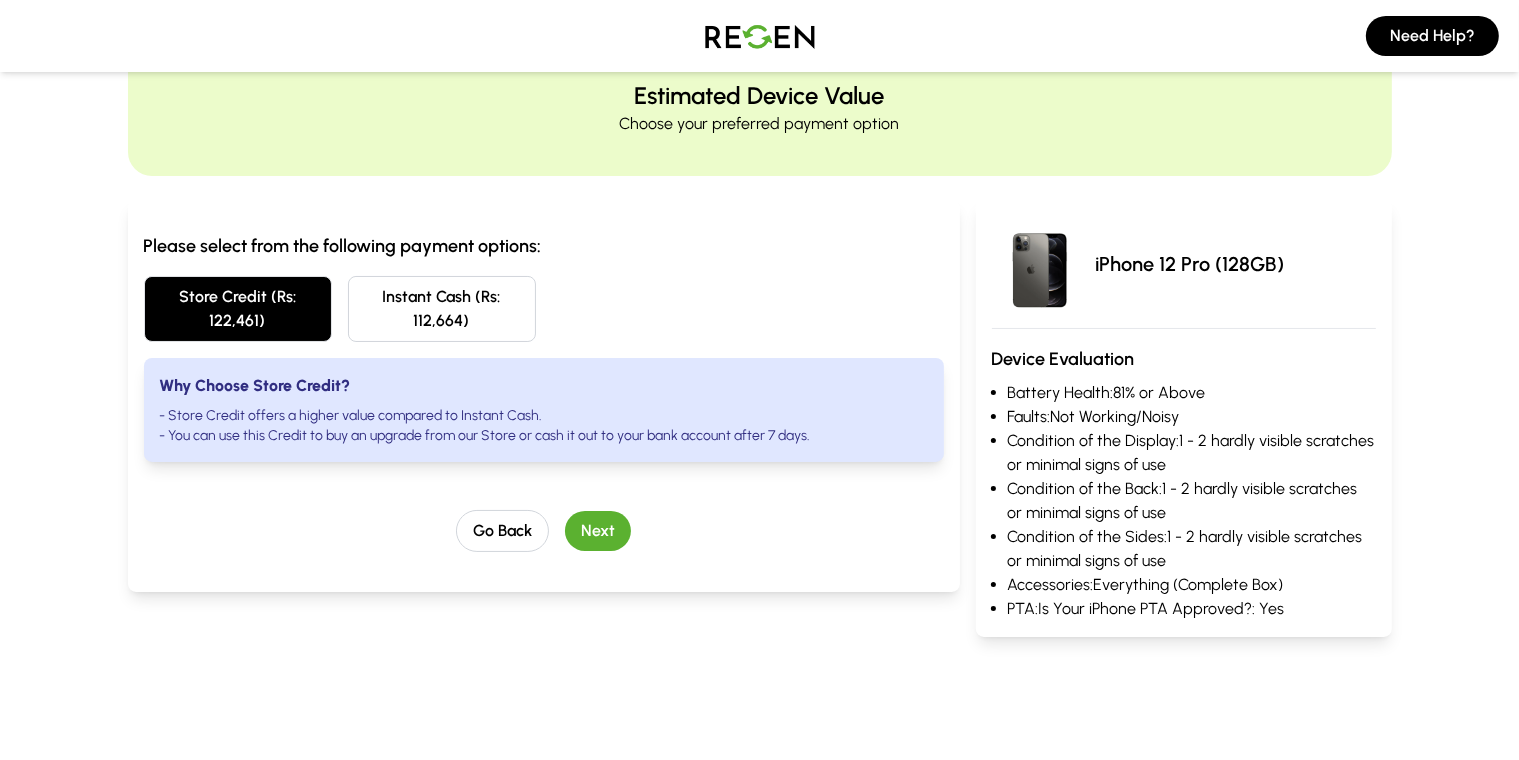 click on "Next" at bounding box center (598, 531) 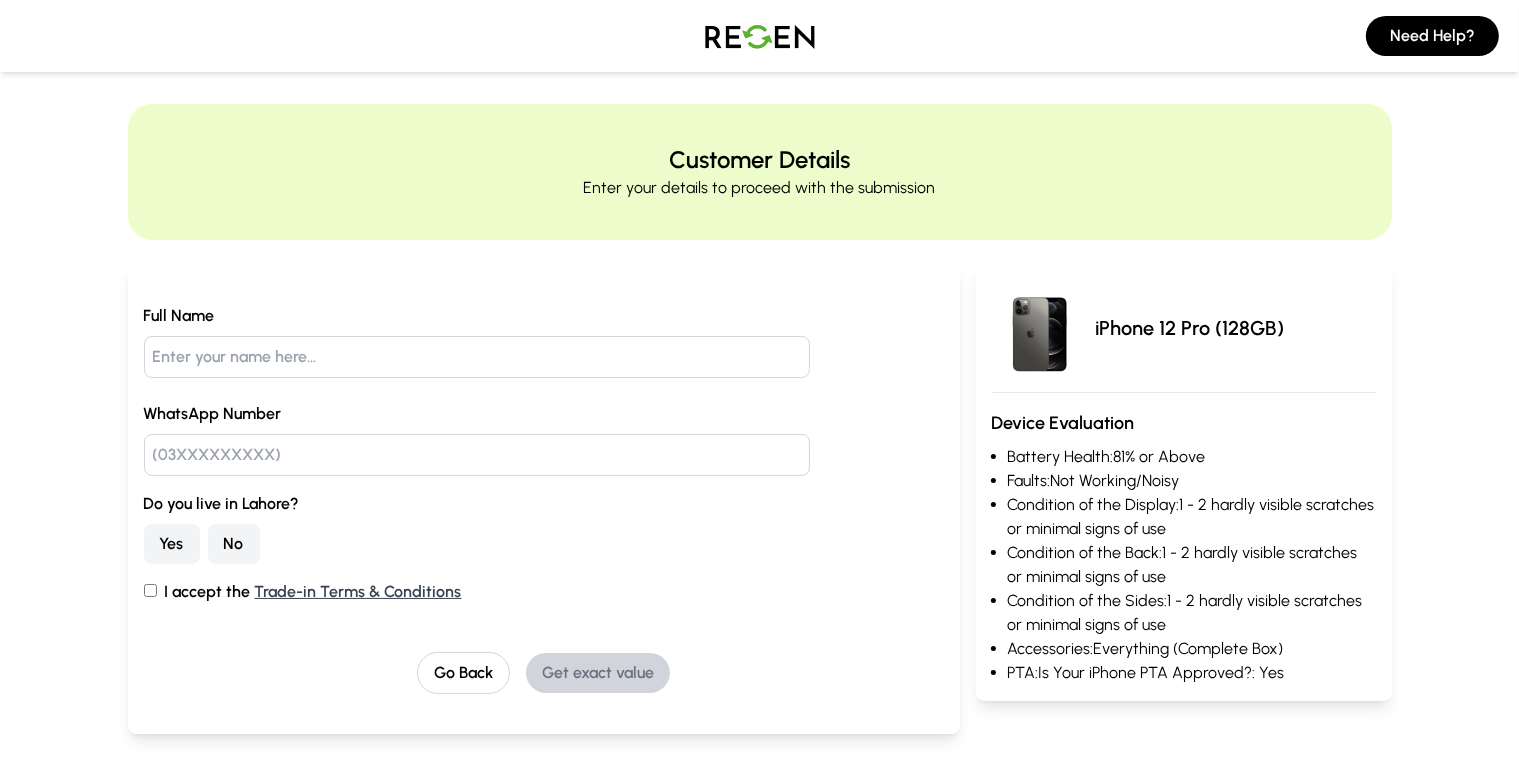 scroll, scrollTop: 0, scrollLeft: 0, axis: both 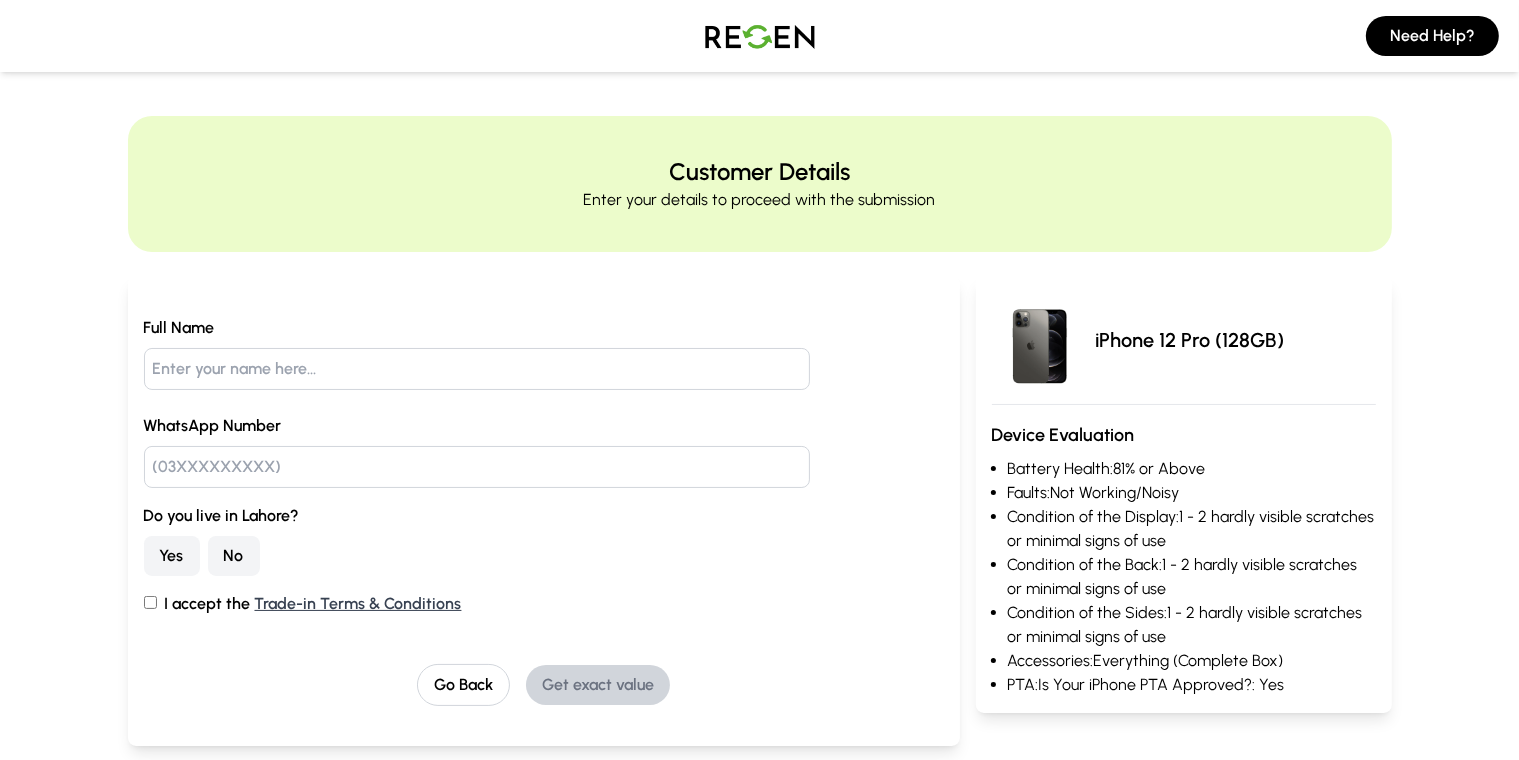 click at bounding box center [477, 369] 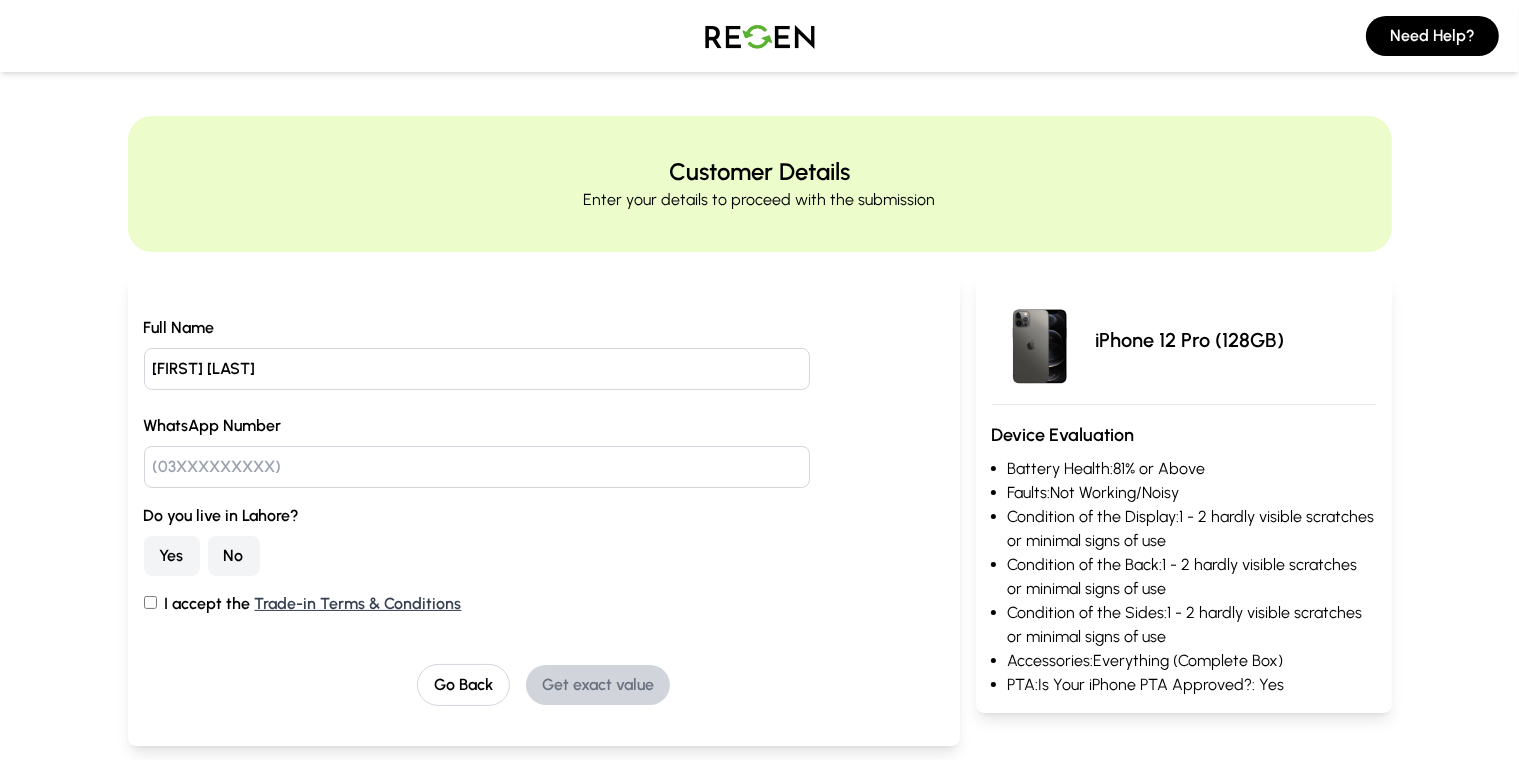 type on "[FIRST] [LAST]" 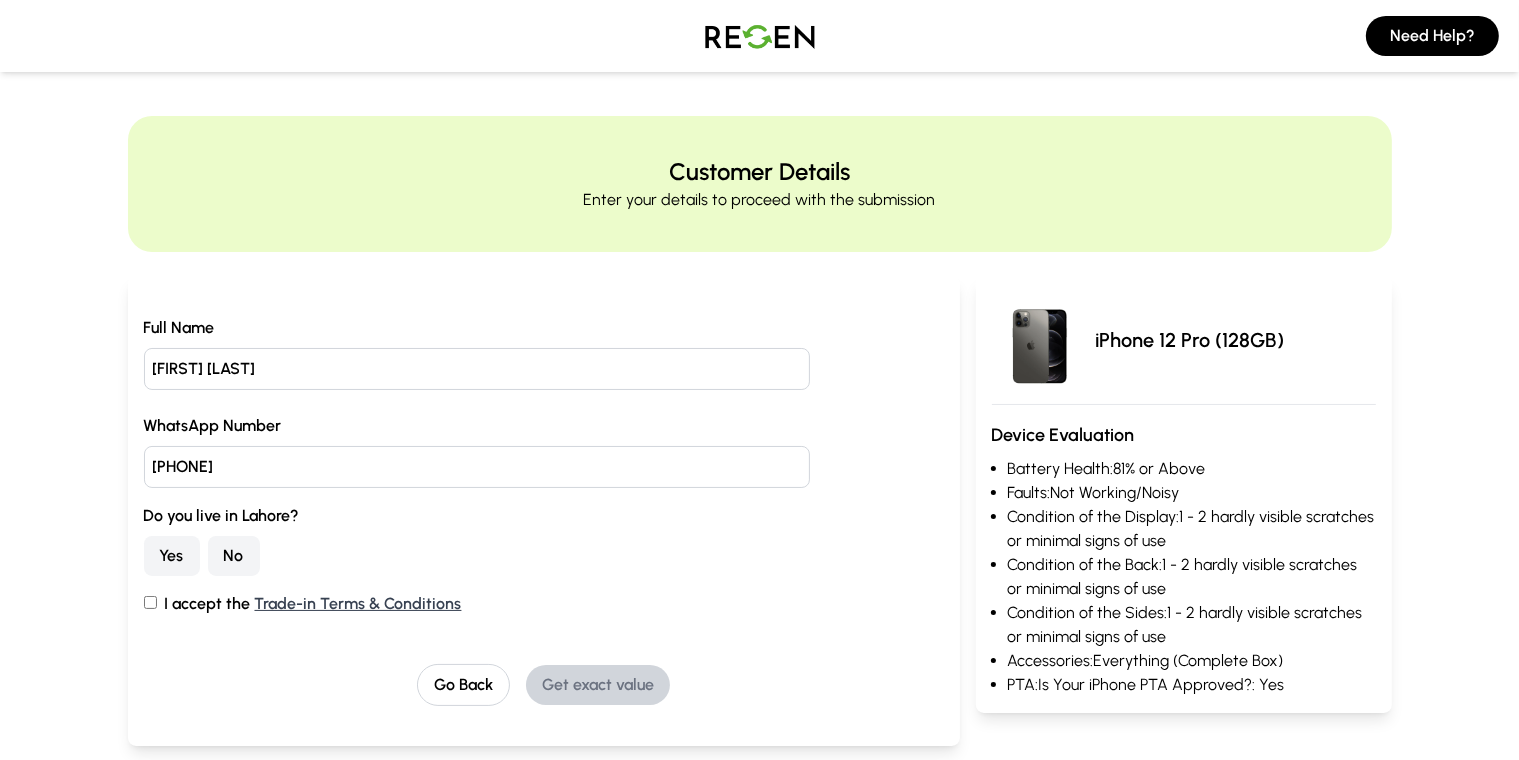 type on "[PHONE]" 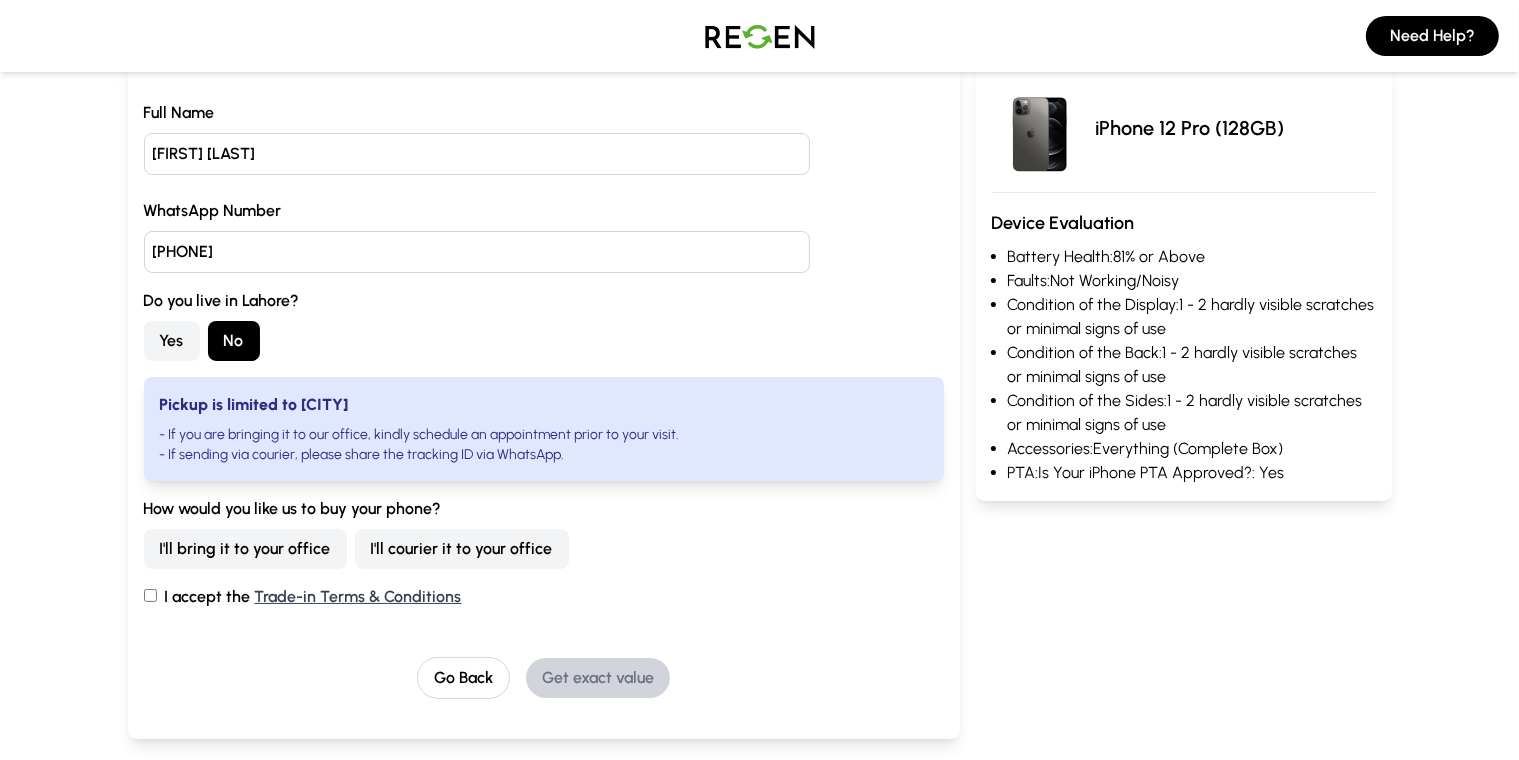 scroll, scrollTop: 272, scrollLeft: 0, axis: vertical 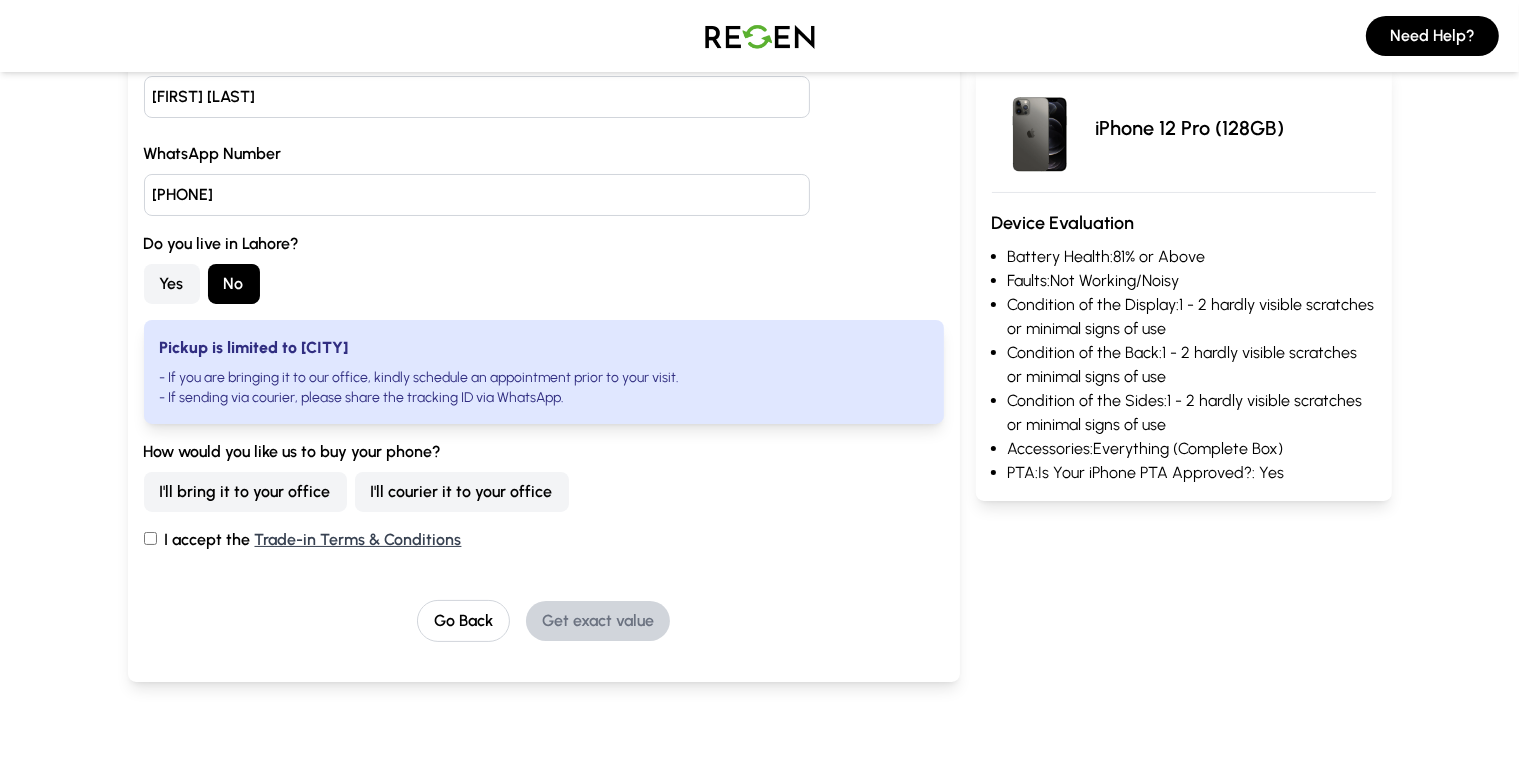 click on "I accept the   Trade-in Terms & Conditions" at bounding box center (150, 538) 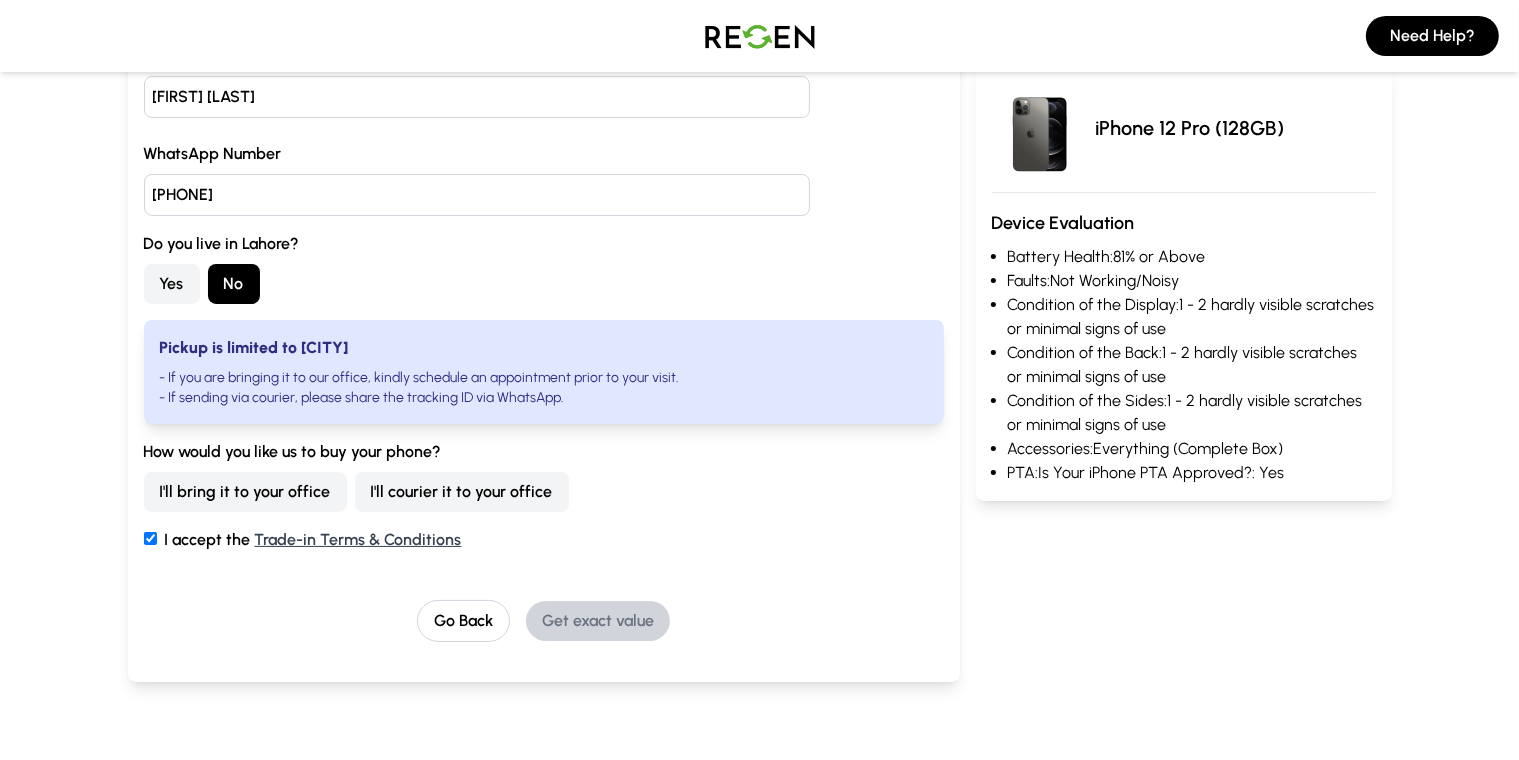 click on "I'll courier it to your office" at bounding box center (462, 492) 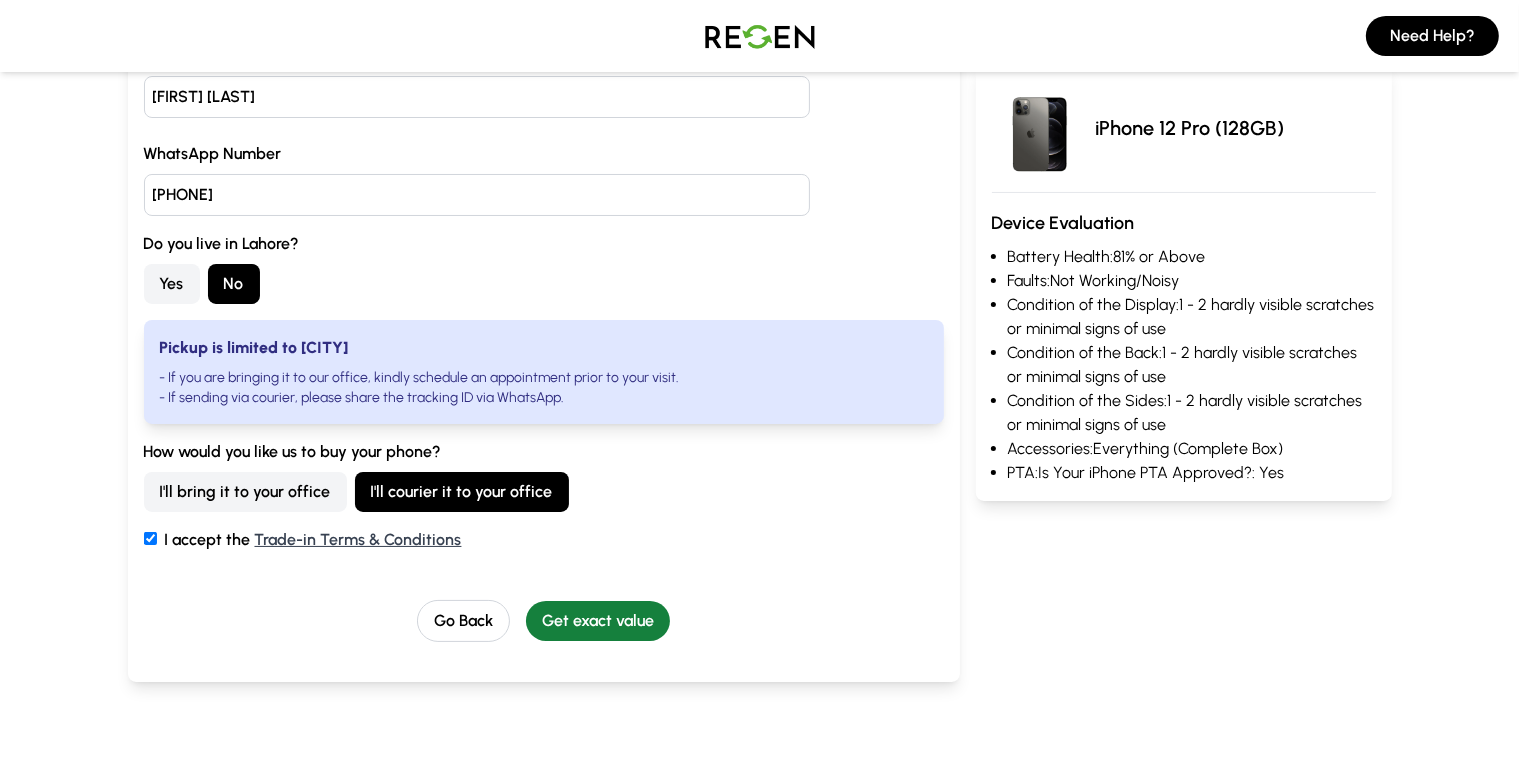 click on "Get exact value" at bounding box center (598, 621) 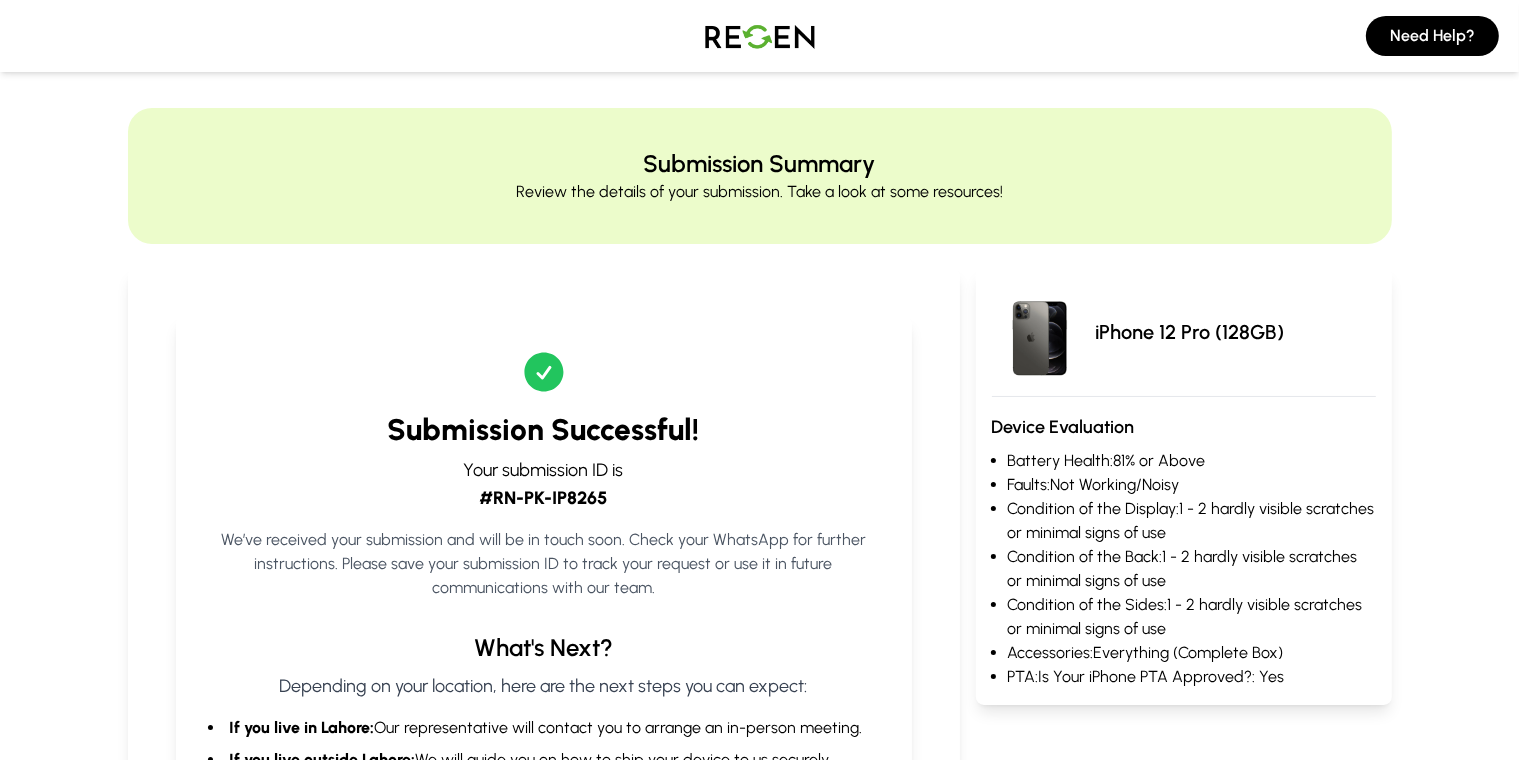 scroll, scrollTop: 6, scrollLeft: 0, axis: vertical 